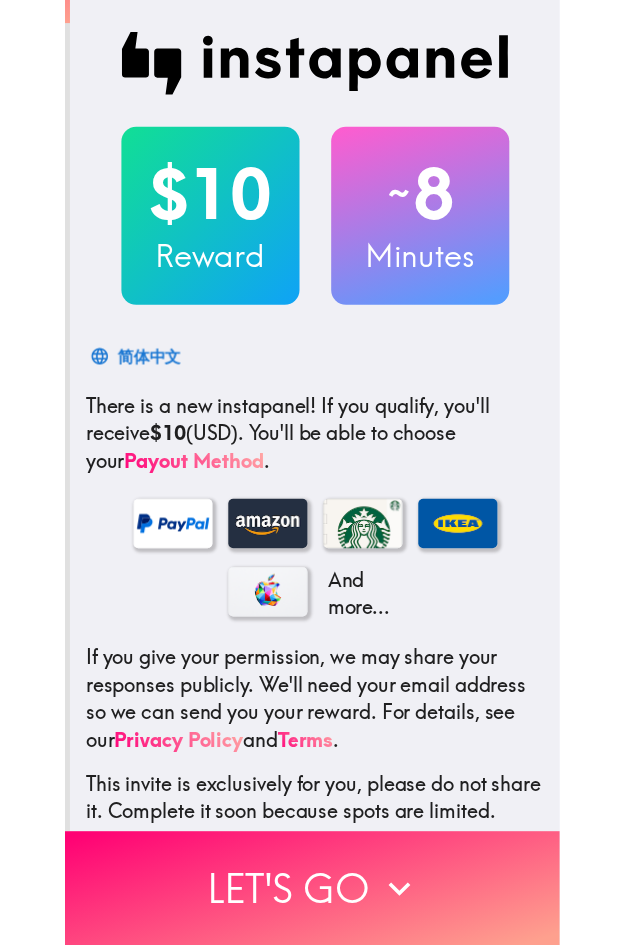 scroll, scrollTop: 0, scrollLeft: 0, axis: both 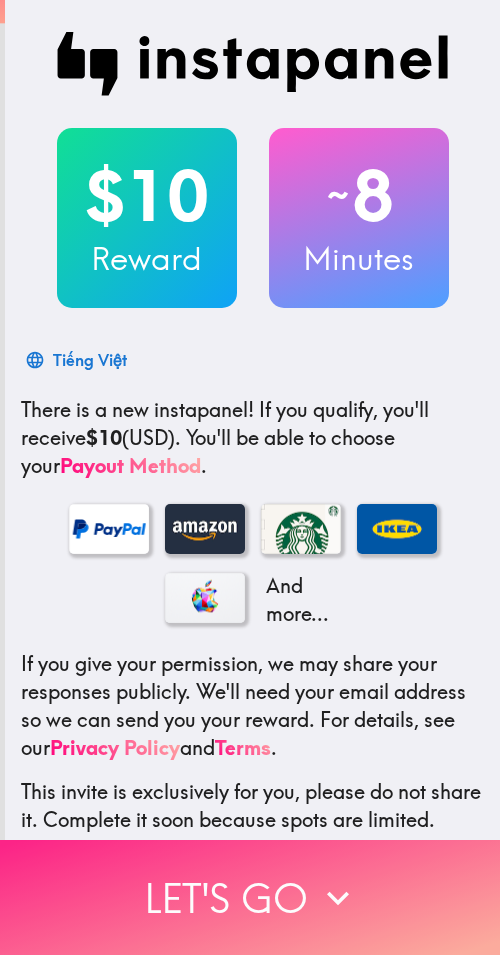 drag, startPoint x: 169, startPoint y: 891, endPoint x: 232, endPoint y: 897, distance: 63.28507 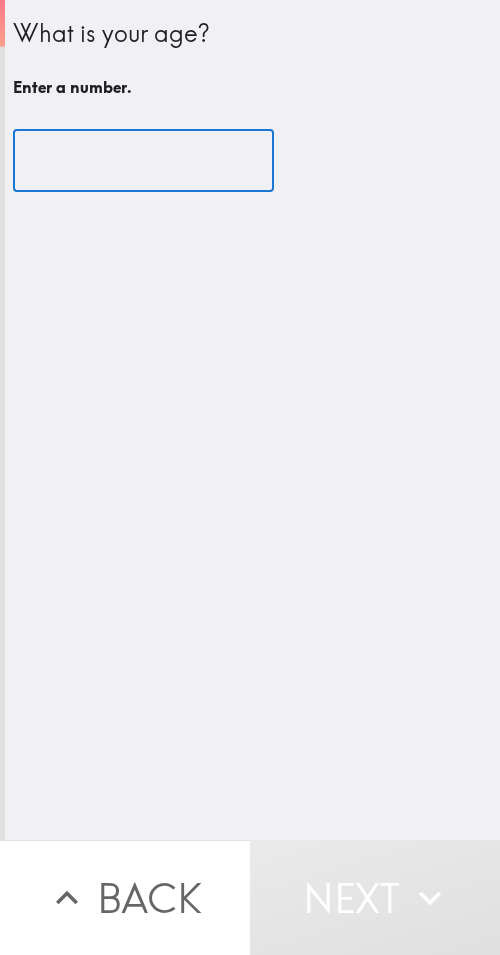 click at bounding box center (143, 161) 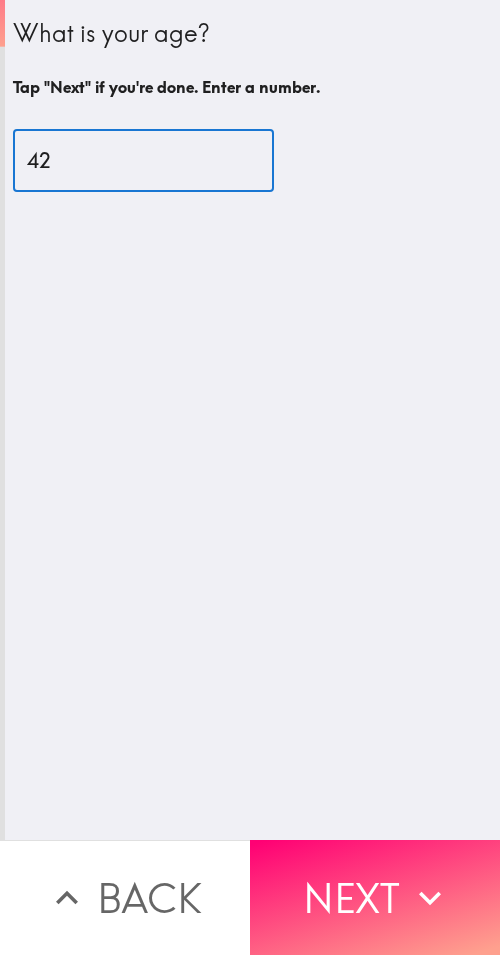 type on "42" 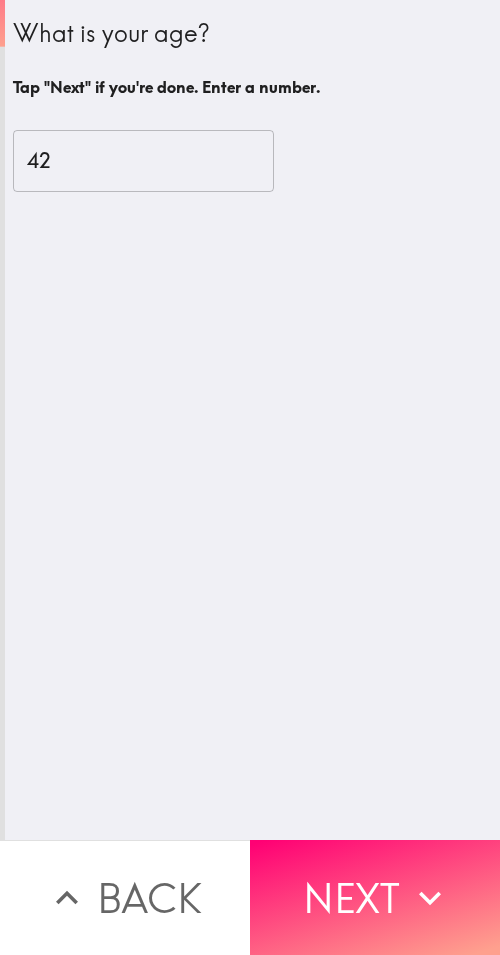 click on "Next" at bounding box center [375, 897] 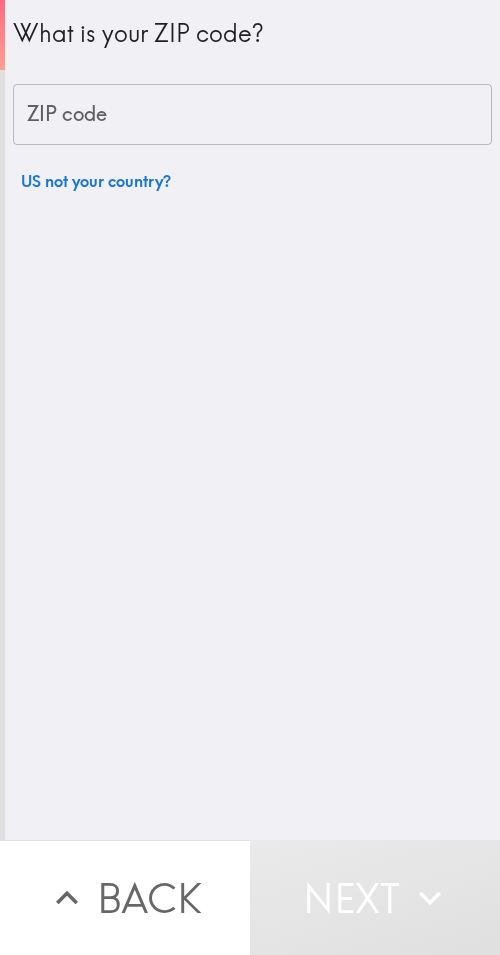 click on "ZIP code" at bounding box center [252, 115] 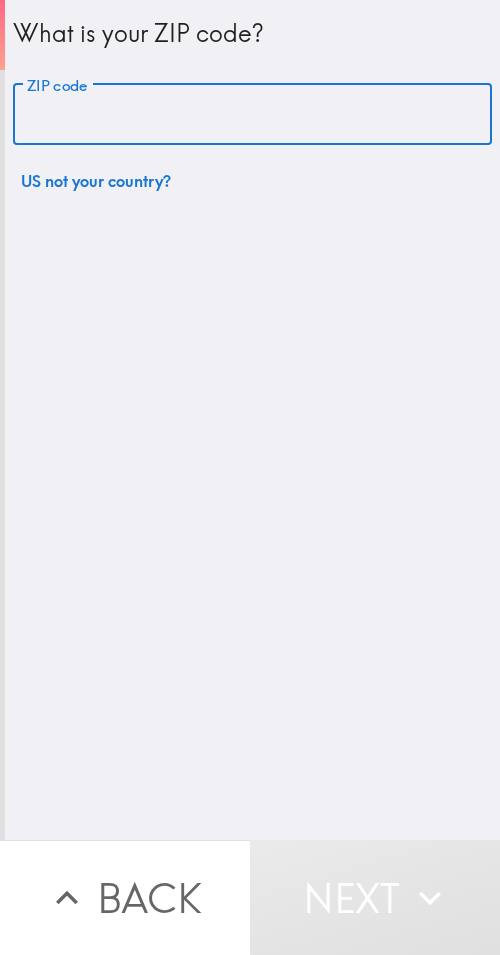 paste on "11411" 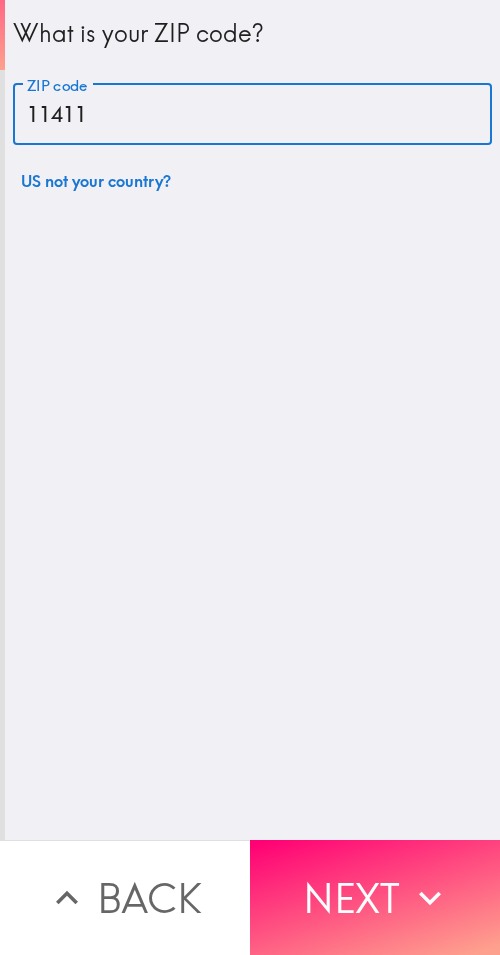 type on "11411" 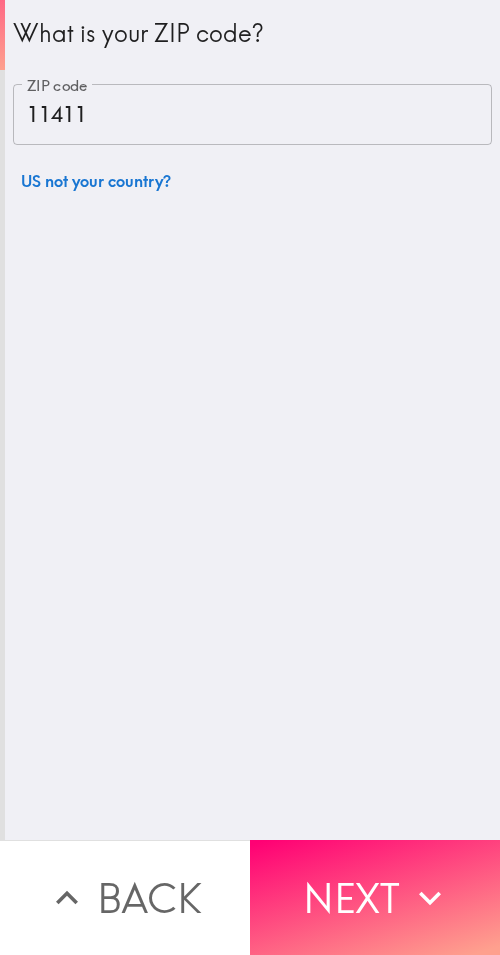 drag, startPoint x: 345, startPoint y: 884, endPoint x: 499, endPoint y: 897, distance: 154.54773 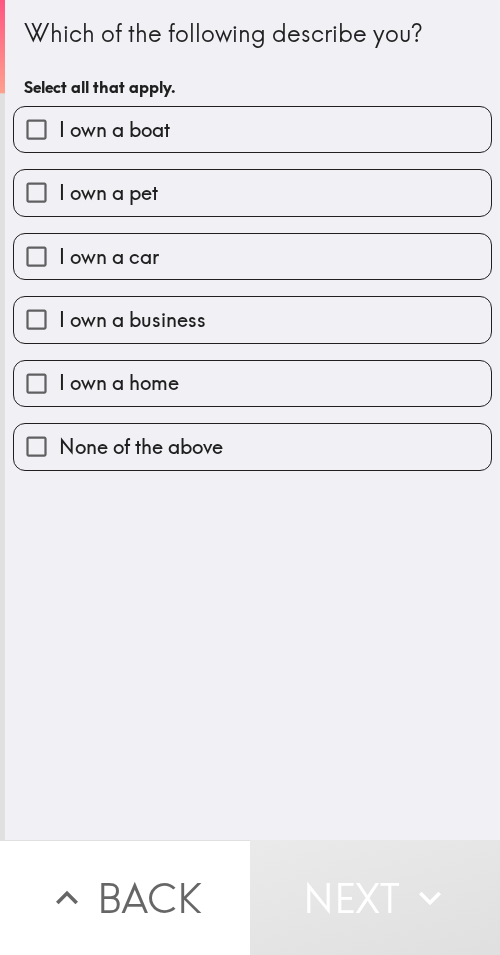 click on "I own a business" at bounding box center (132, 320) 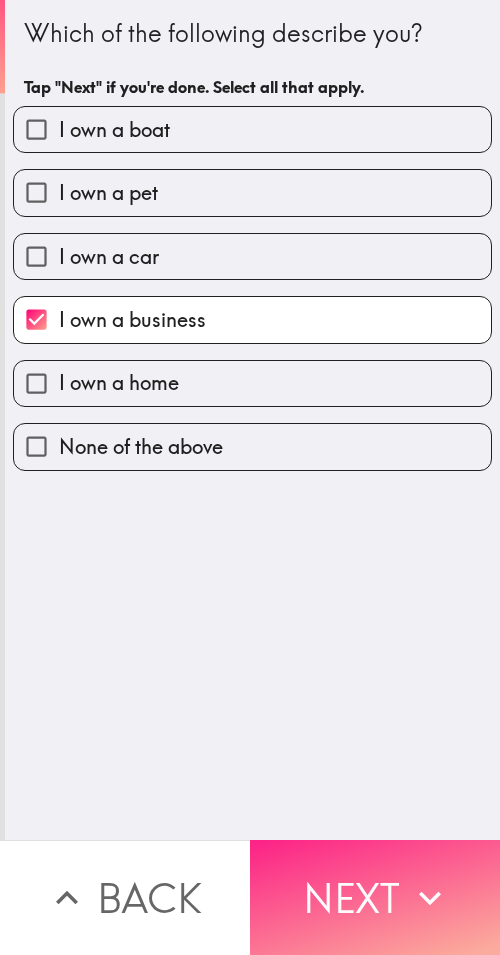 click on "Next" at bounding box center [375, 897] 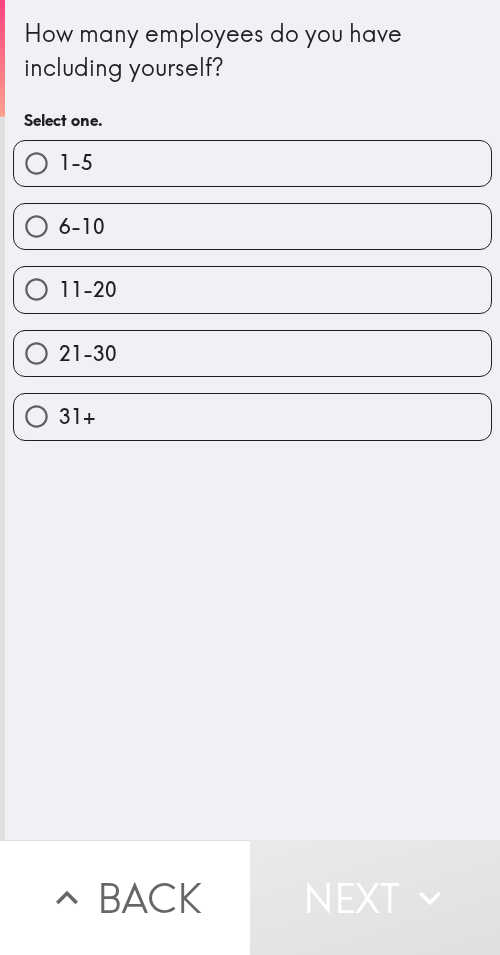 click on "21-30" at bounding box center [252, 353] 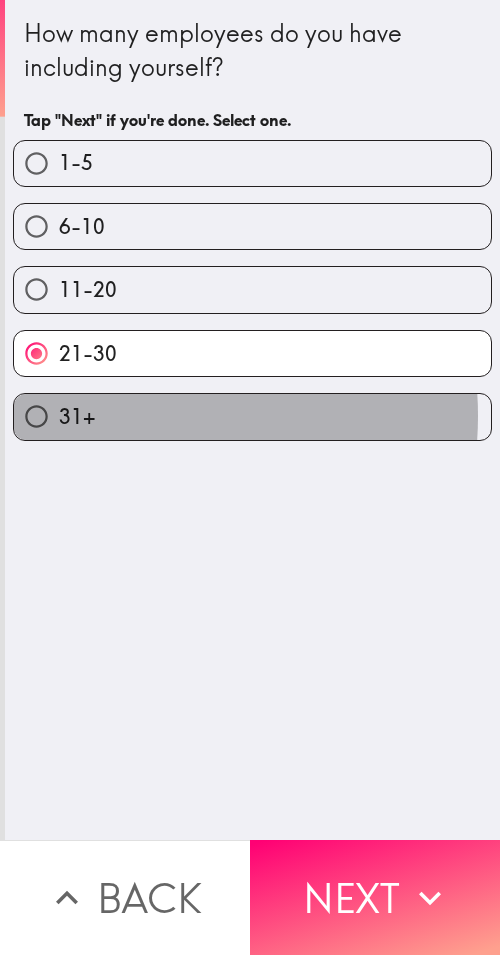 click on "31+" at bounding box center [252, 416] 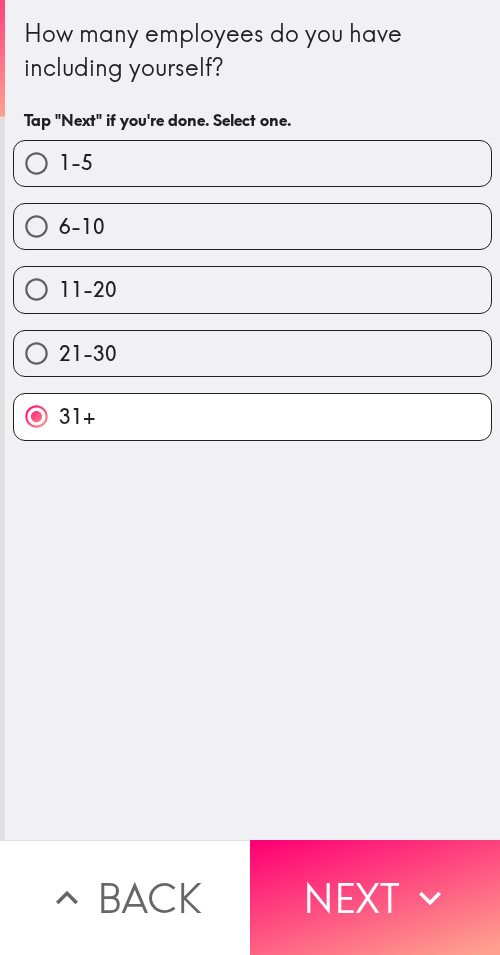 click on "21-30" at bounding box center [252, 353] 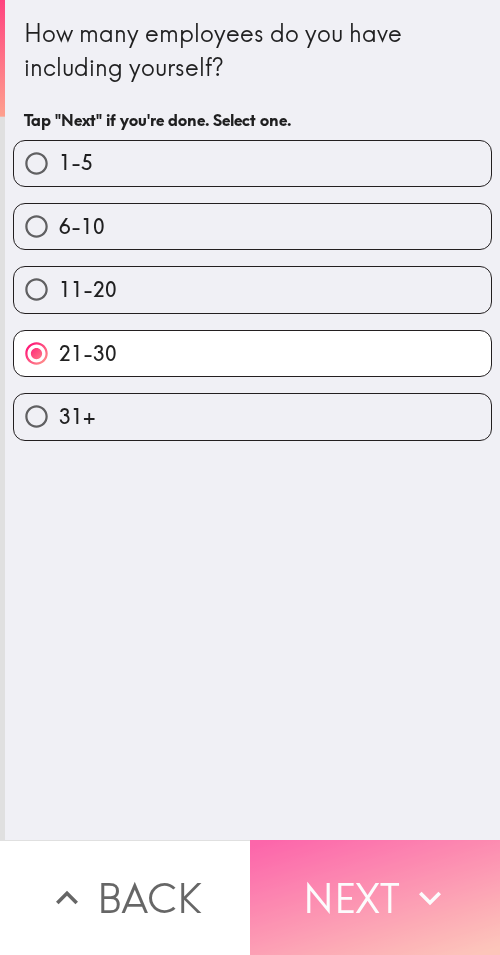 click on "Next" at bounding box center [375, 897] 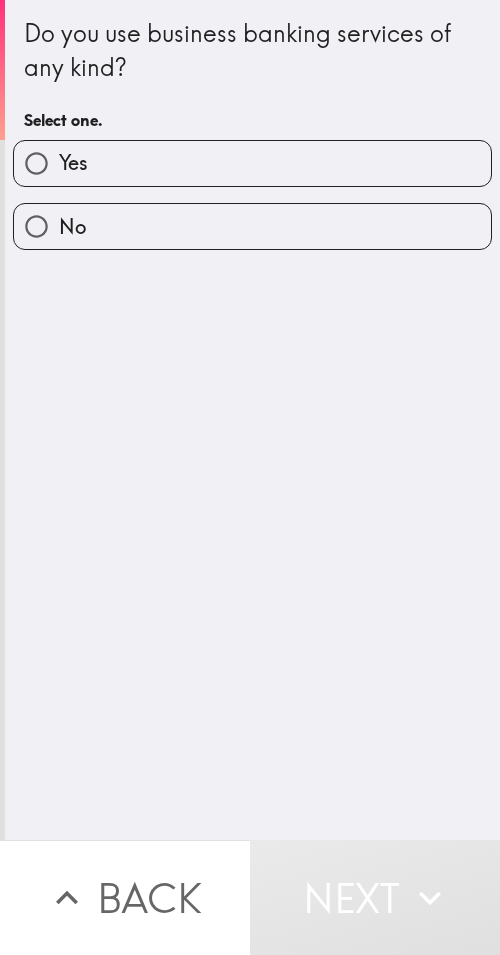 drag, startPoint x: 183, startPoint y: 148, endPoint x: 161, endPoint y: 200, distance: 56.462376 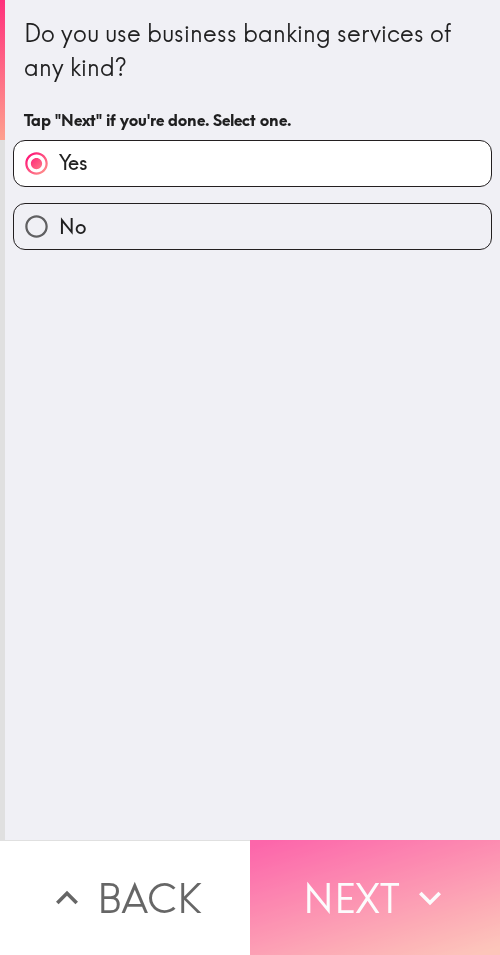 click on "Next" at bounding box center [375, 897] 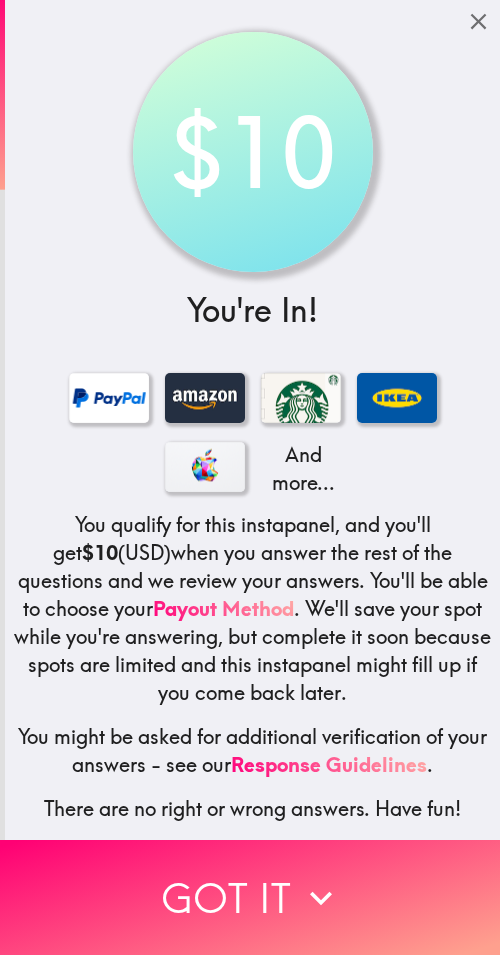 click on "Got it" at bounding box center (250, 897) 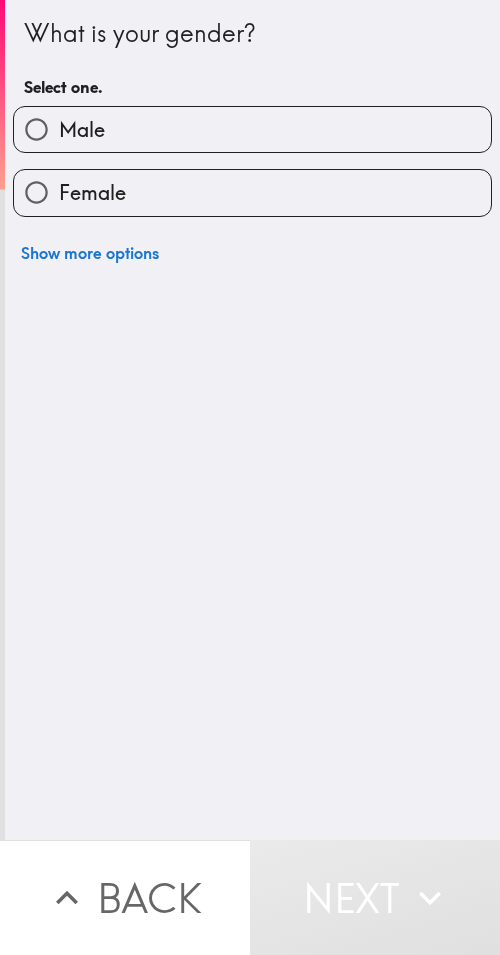 click on "Male" at bounding box center (252, 129) 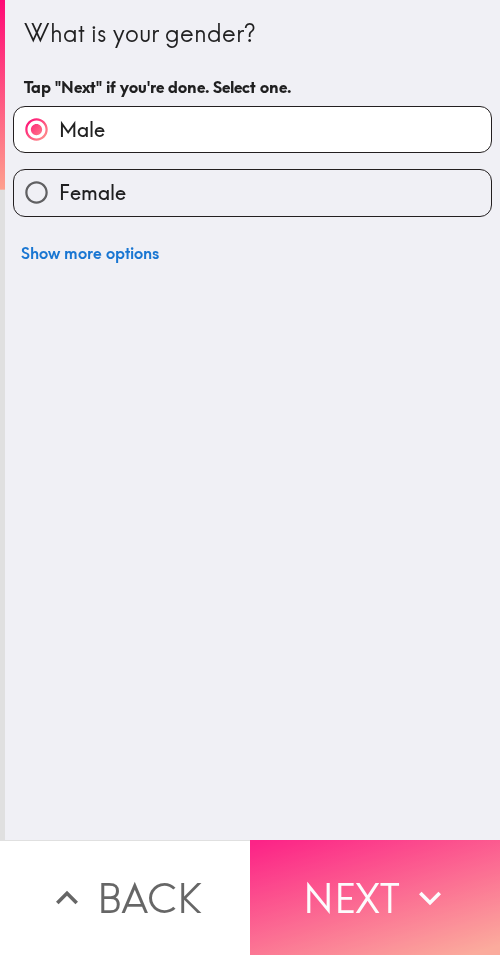 drag, startPoint x: 350, startPoint y: 862, endPoint x: 337, endPoint y: 837, distance: 28.178005 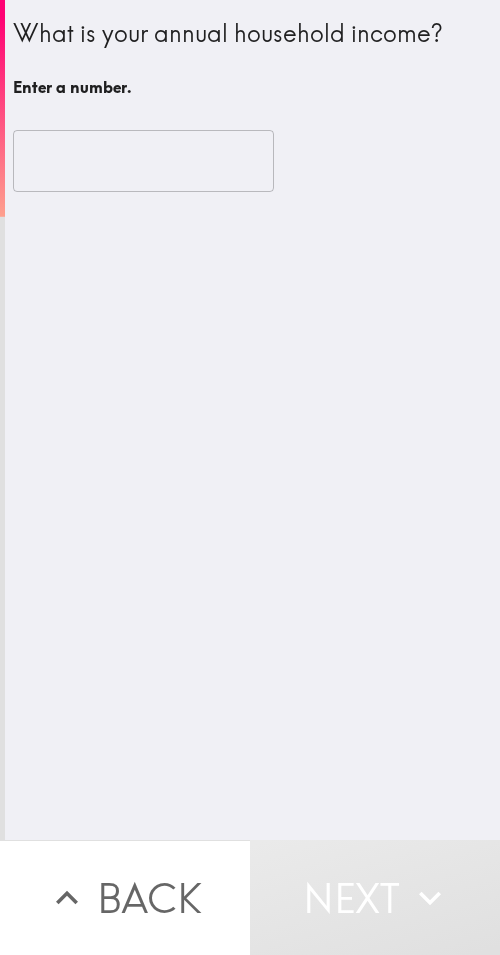 type 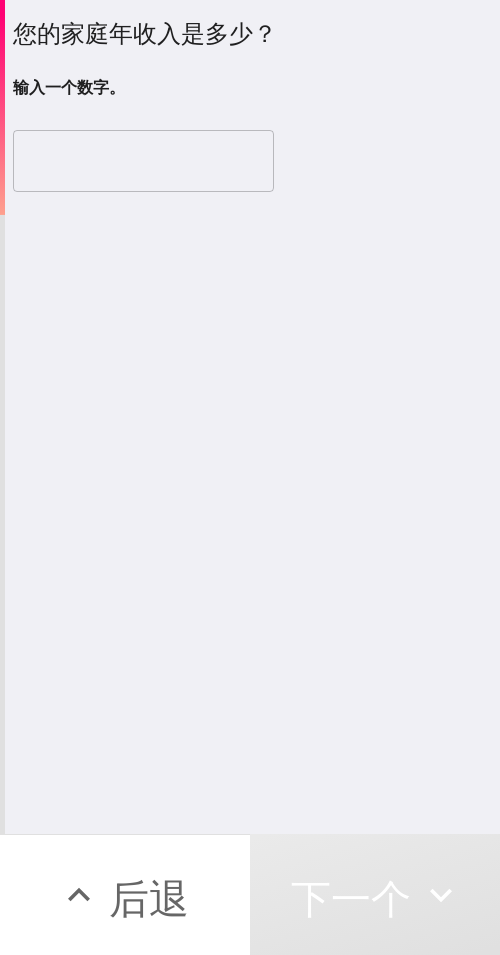 click at bounding box center (143, 161) 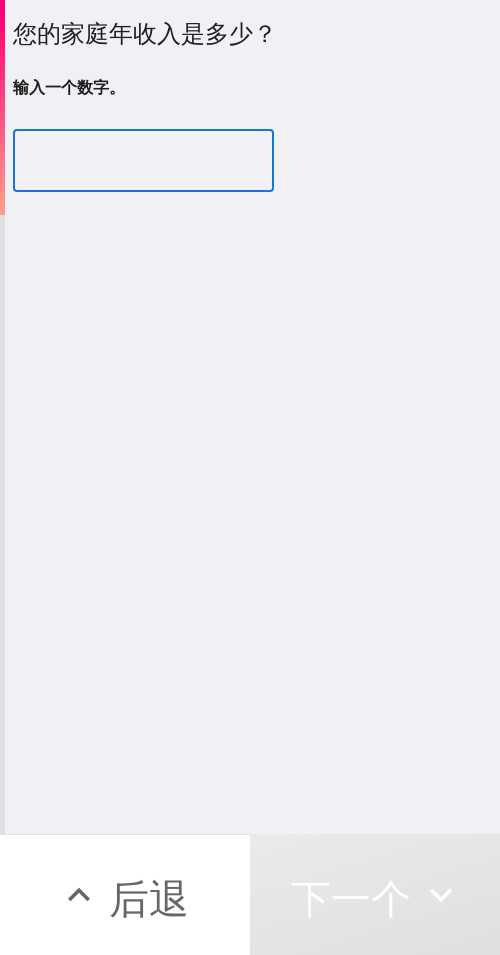 paste on "310000" 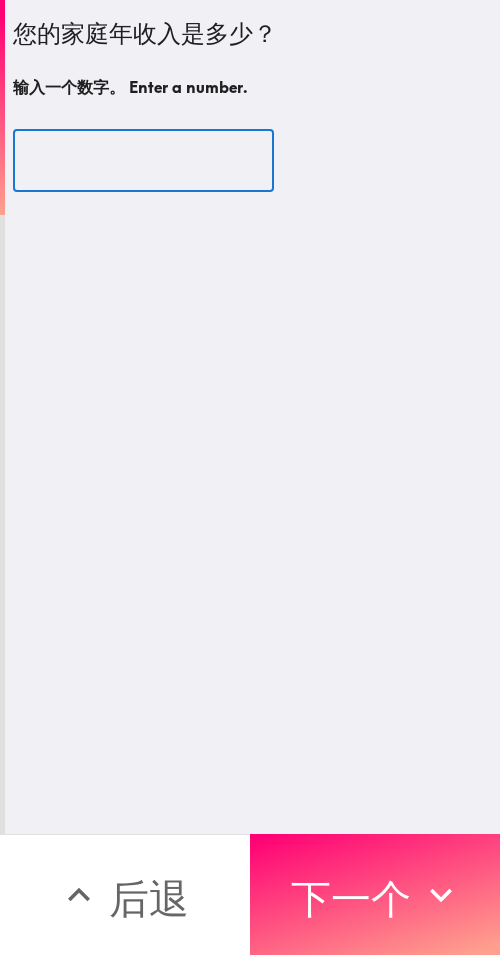 type on "310000" 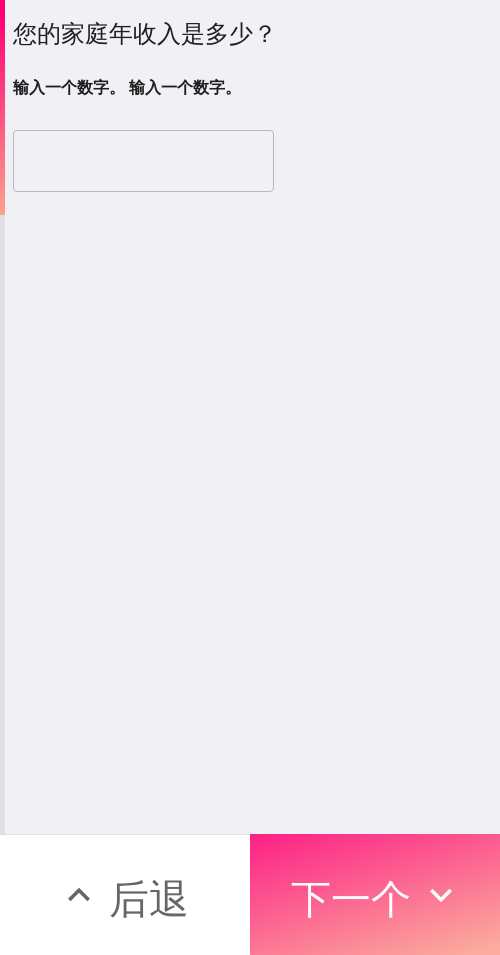 click on "下一个" at bounding box center (351, 898) 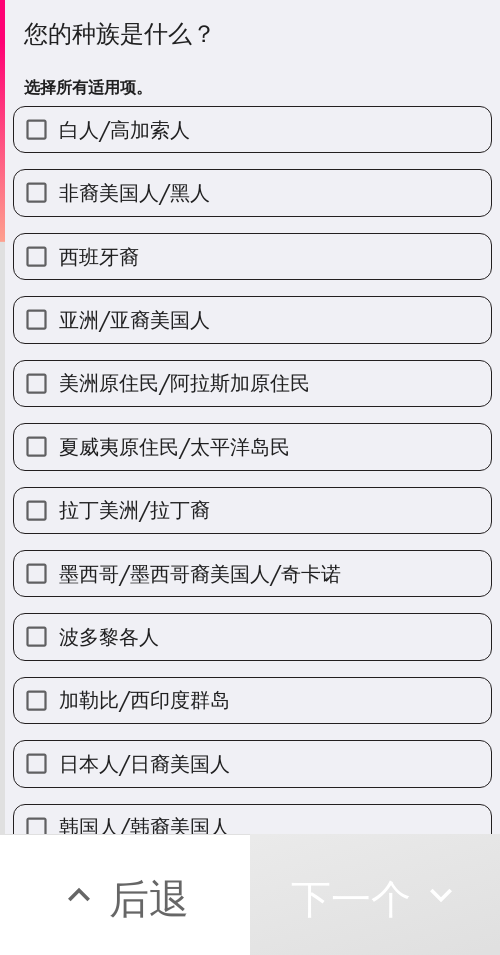 drag, startPoint x: 264, startPoint y: 132, endPoint x: 194, endPoint y: 221, distance: 113.22986 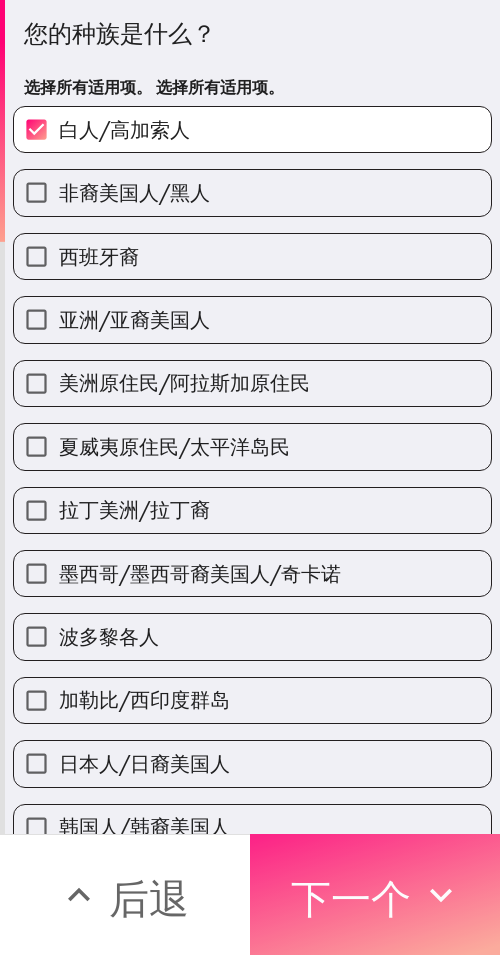 click on "下一个" at bounding box center (351, 898) 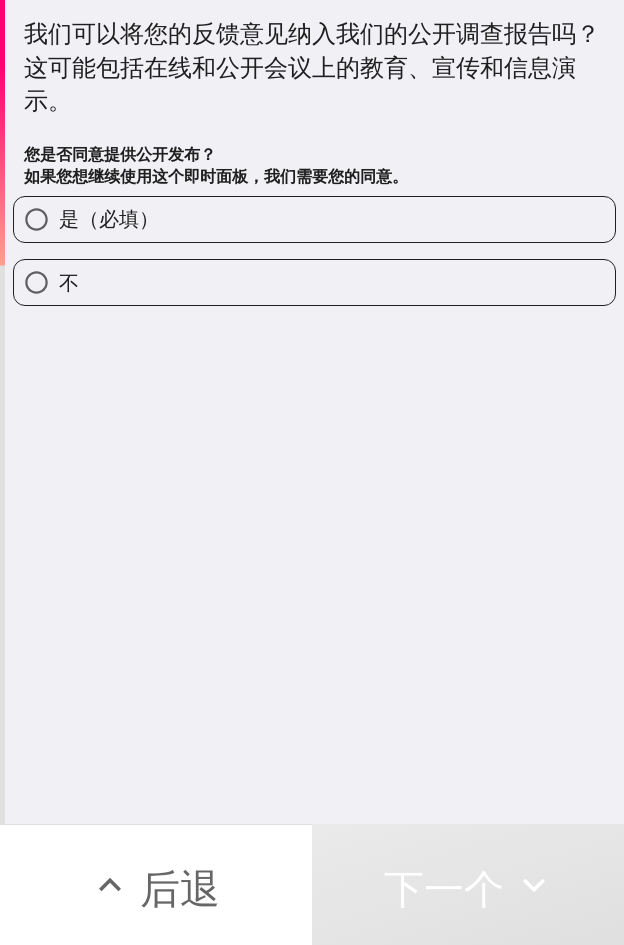 click on "是（必填）" at bounding box center (314, 219) 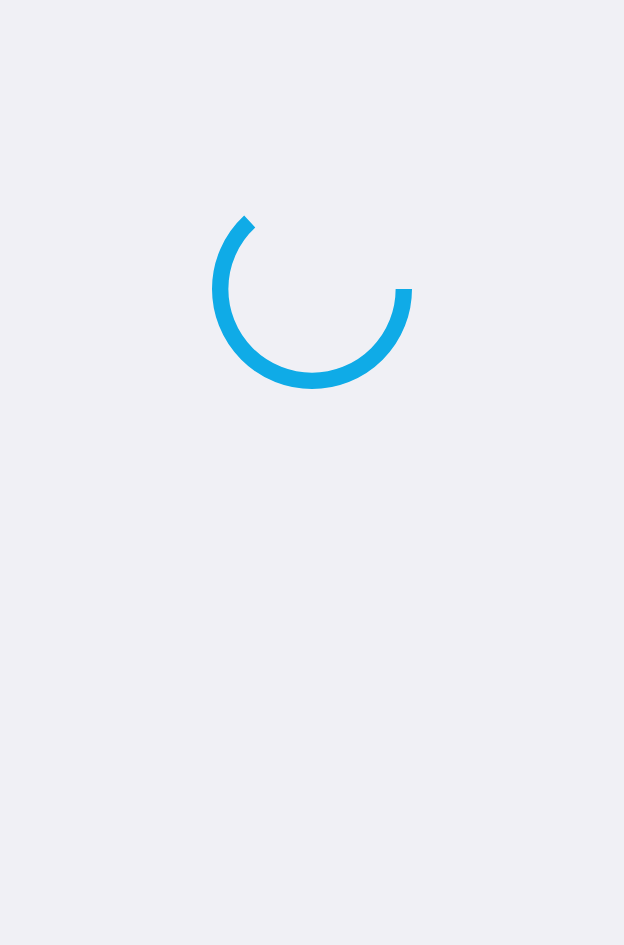 scroll, scrollTop: 0, scrollLeft: 0, axis: both 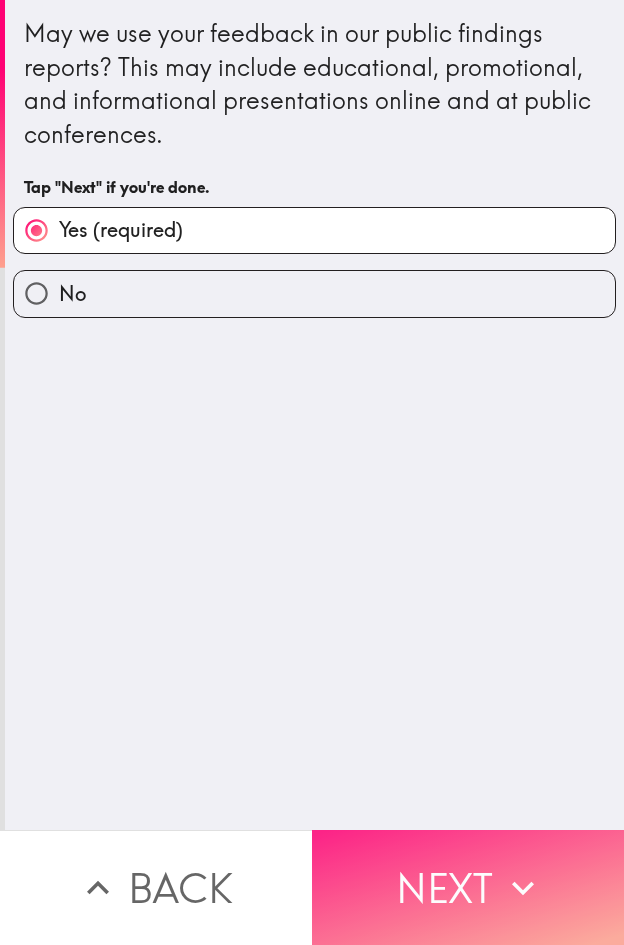 click on "Next" at bounding box center [468, 887] 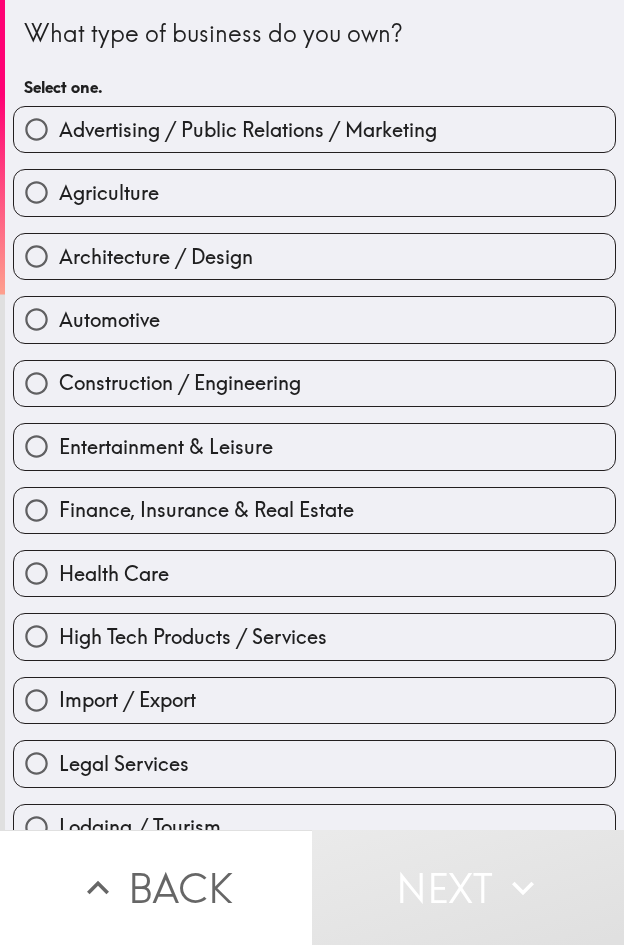 type 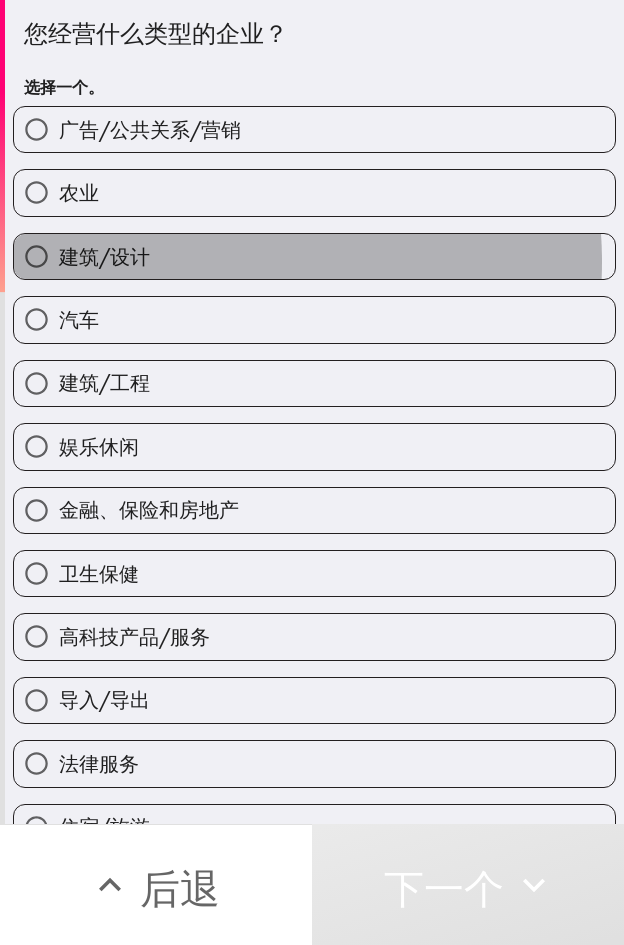 click on "建筑/设计" at bounding box center (314, 256) 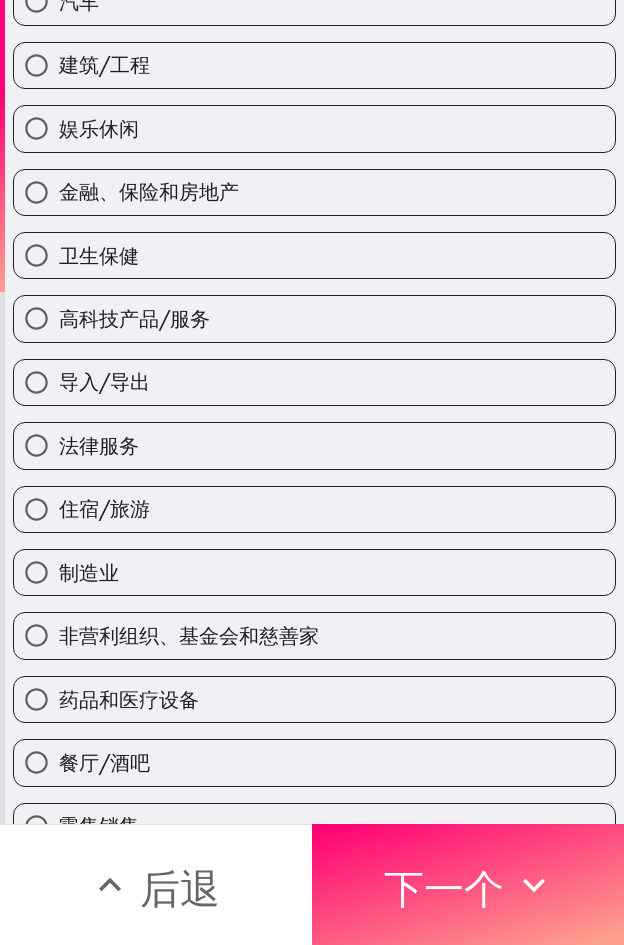 scroll, scrollTop: 400, scrollLeft: 0, axis: vertical 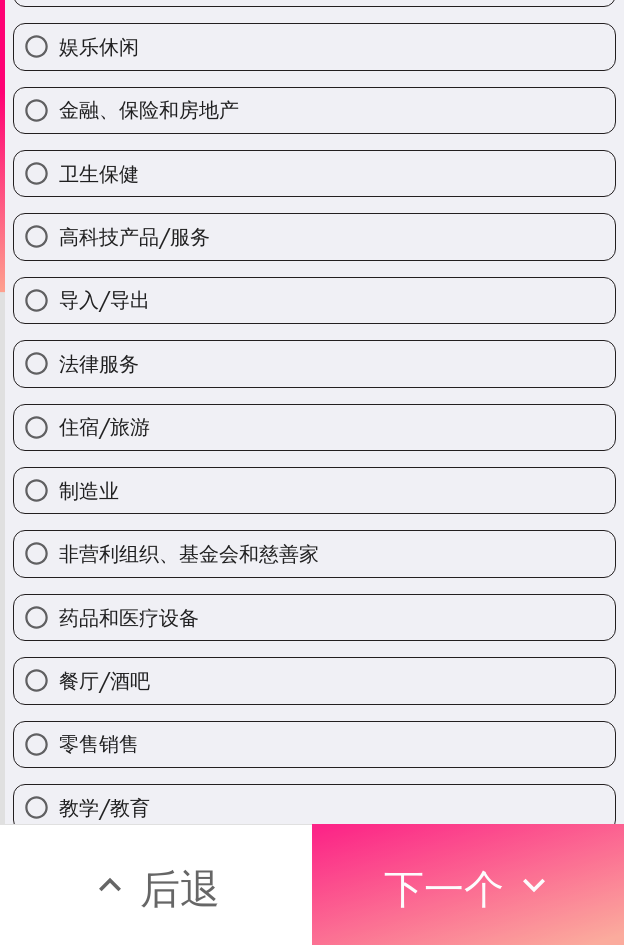 click on "下一个" at bounding box center (444, 885) 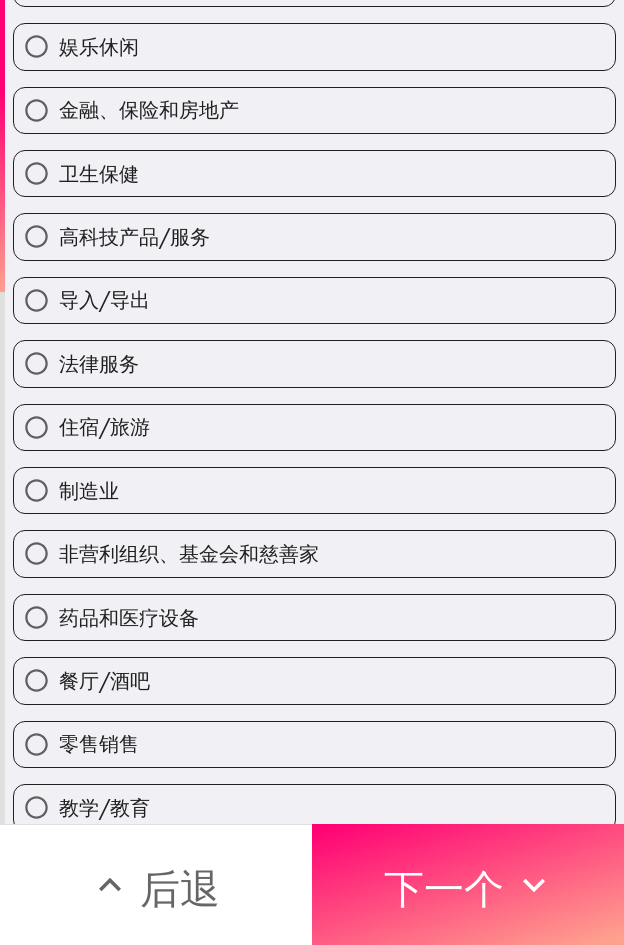 scroll, scrollTop: 145, scrollLeft: 0, axis: vertical 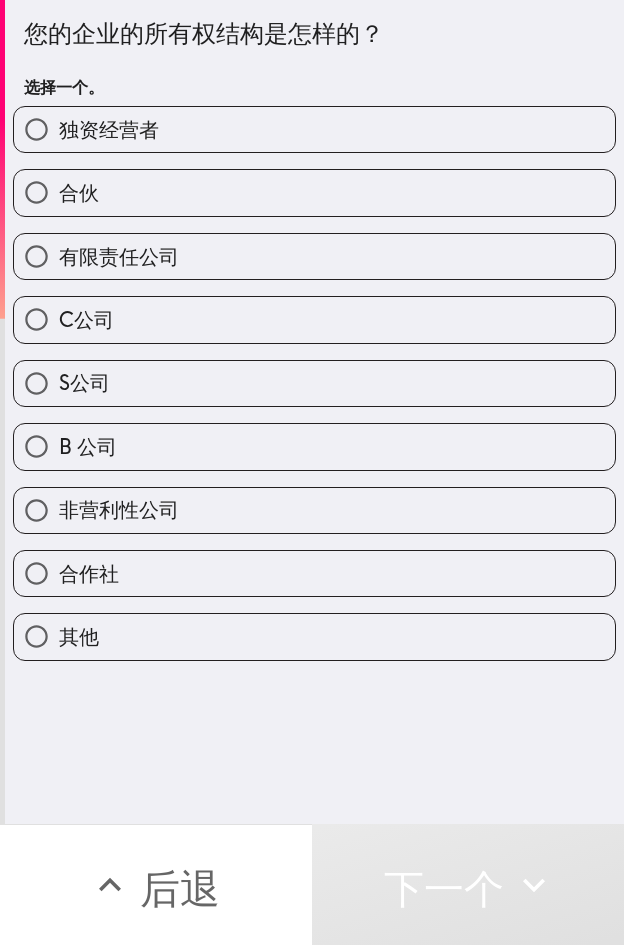 click on "合伙" at bounding box center [314, 192] 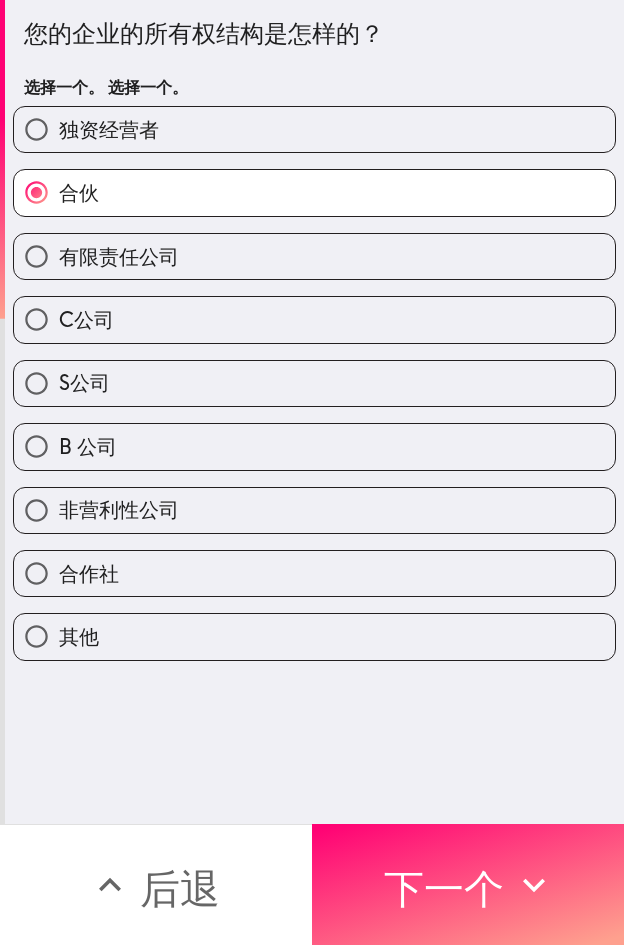 drag, startPoint x: 447, startPoint y: 839, endPoint x: 168, endPoint y: 857, distance: 279.58005 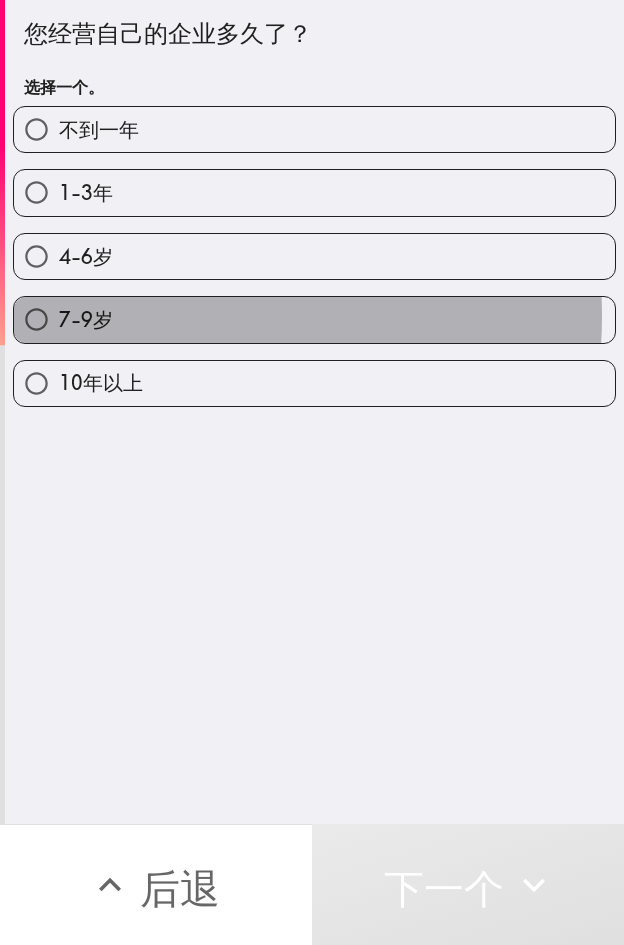click on "7-9岁" at bounding box center (314, 319) 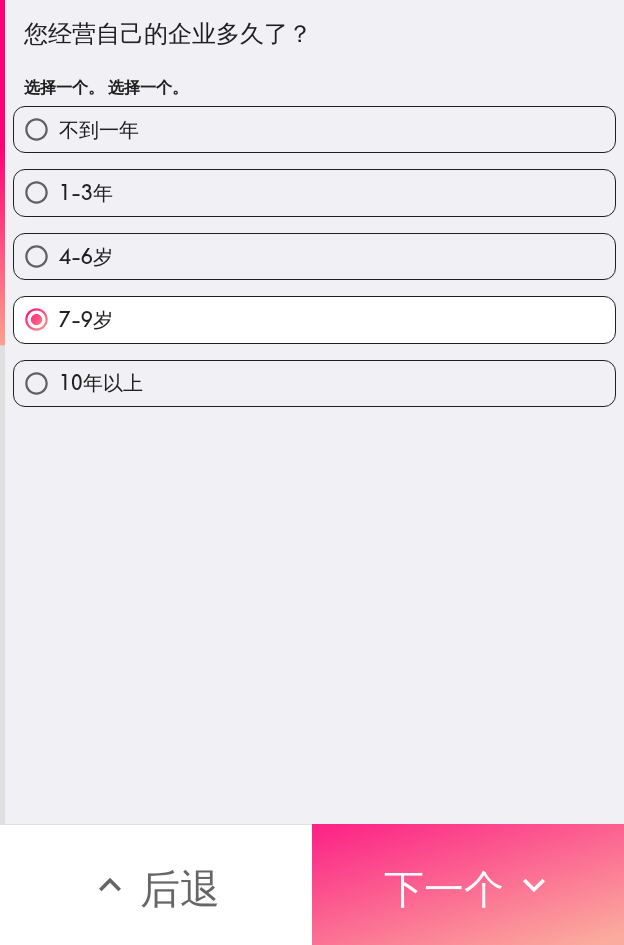 drag, startPoint x: 473, startPoint y: 863, endPoint x: 442, endPoint y: 844, distance: 36.359318 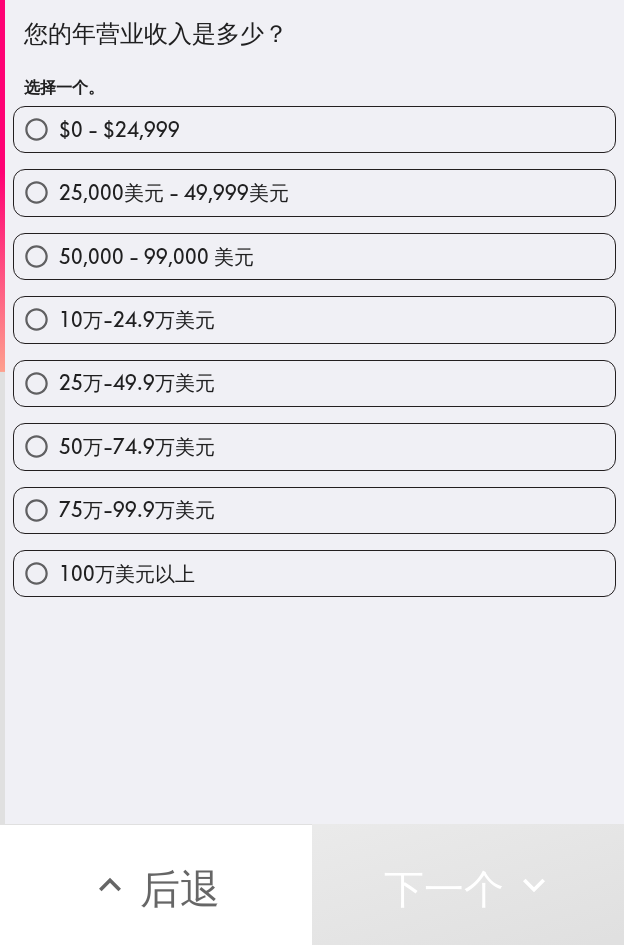 drag, startPoint x: 322, startPoint y: 584, endPoint x: 231, endPoint y: 583, distance: 91.00549 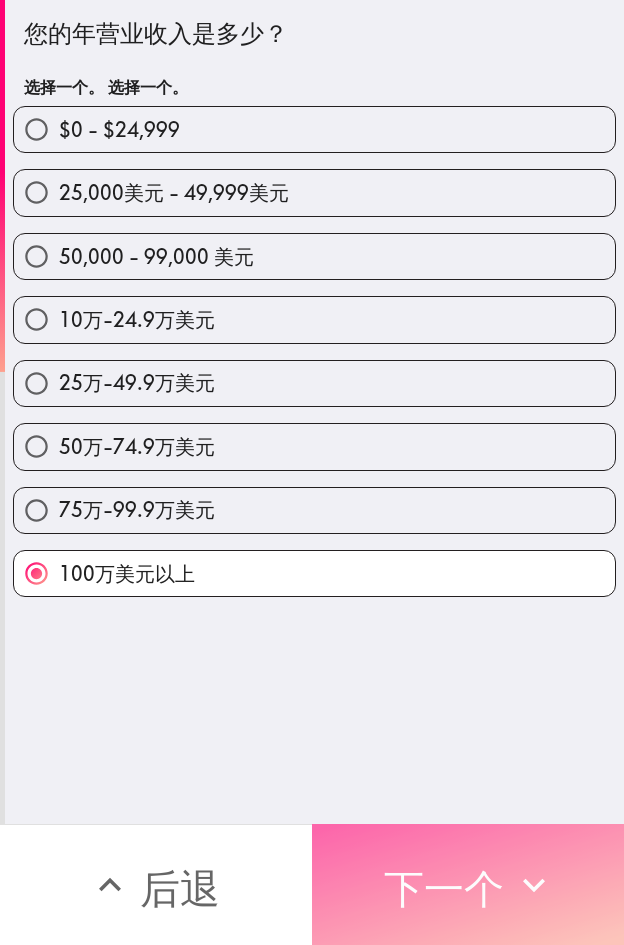 click on "下一个" at bounding box center (444, 888) 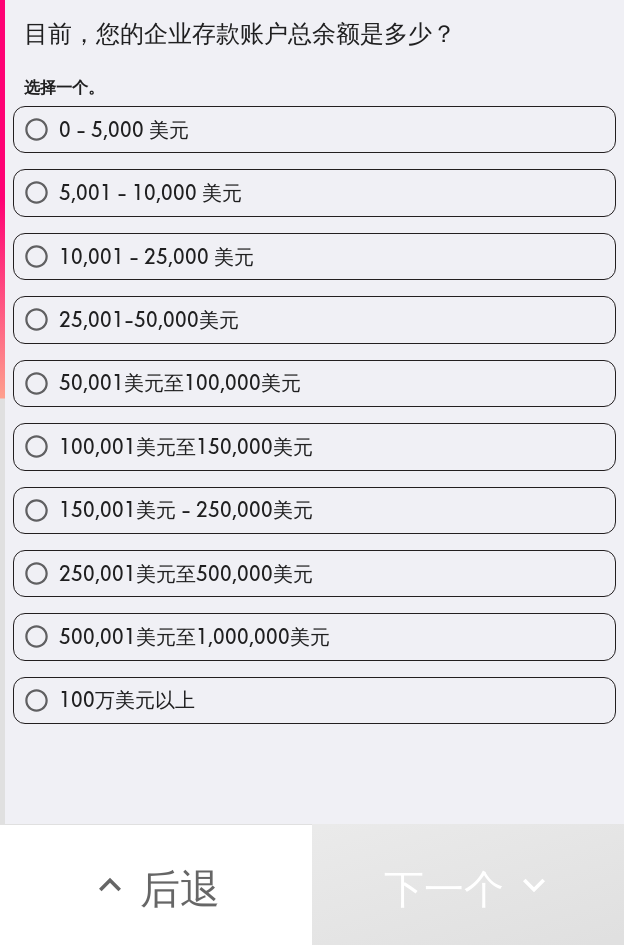 drag, startPoint x: 210, startPoint y: 587, endPoint x: 131, endPoint y: 620, distance: 85.61542 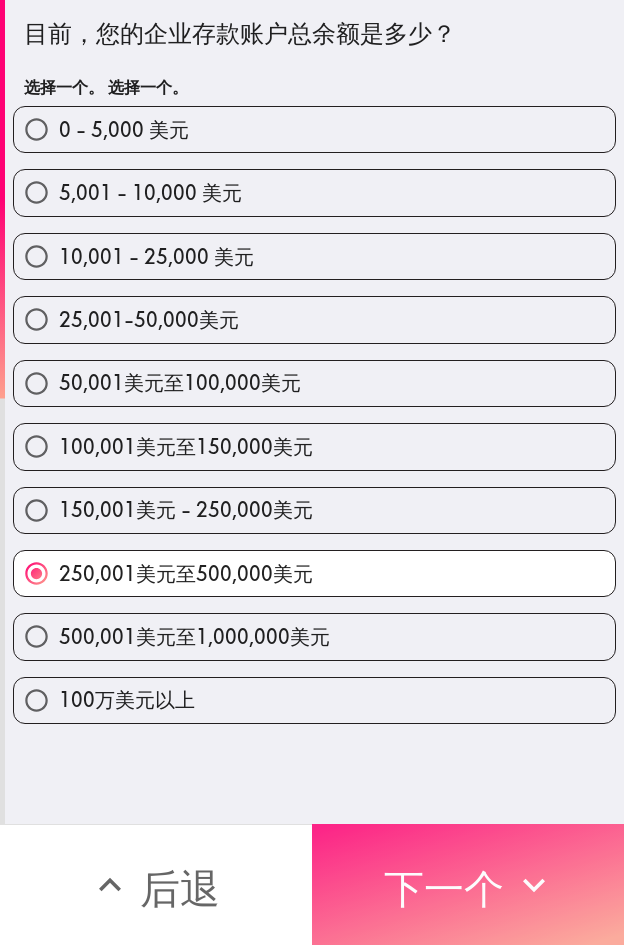 click on "下一个" at bounding box center (444, 888) 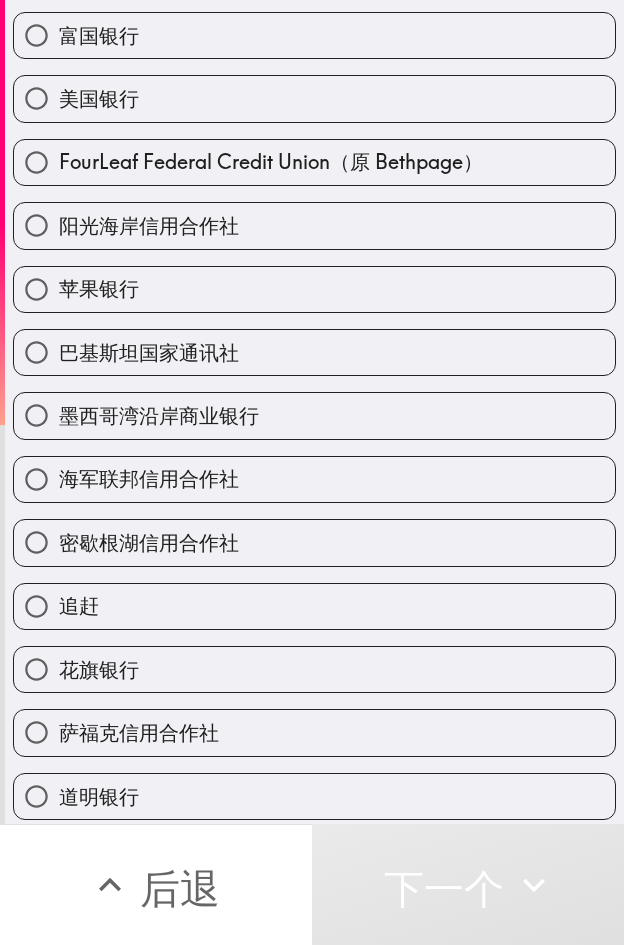 scroll, scrollTop: 296, scrollLeft: 0, axis: vertical 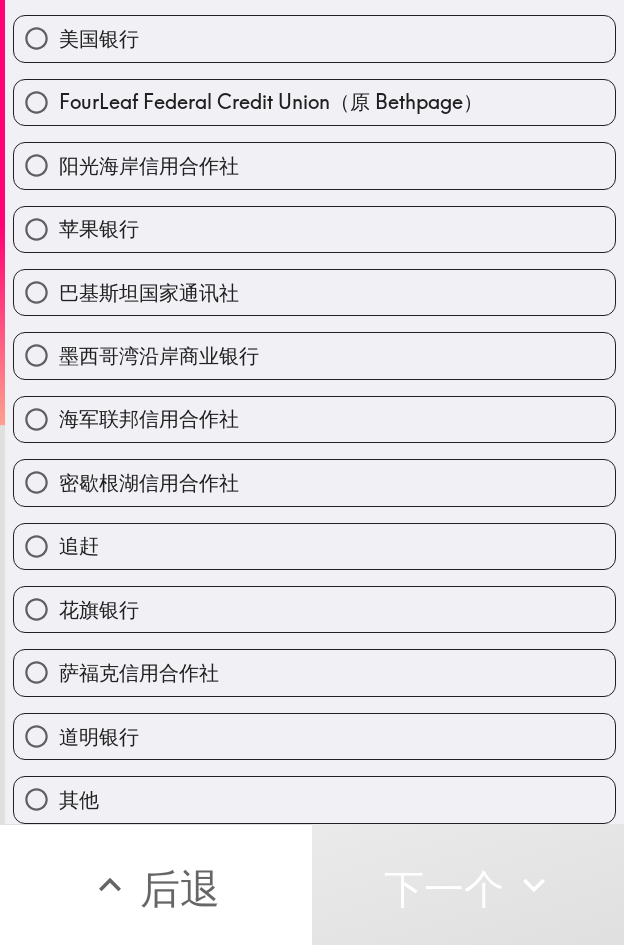 click on "花旗银行" at bounding box center [314, 609] 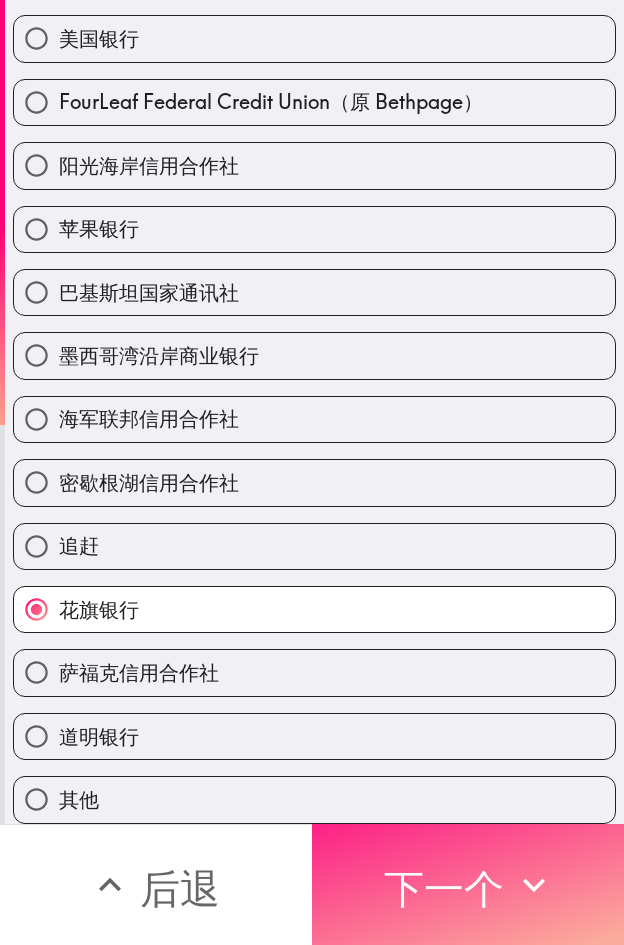 click on "下一个" at bounding box center [444, 888] 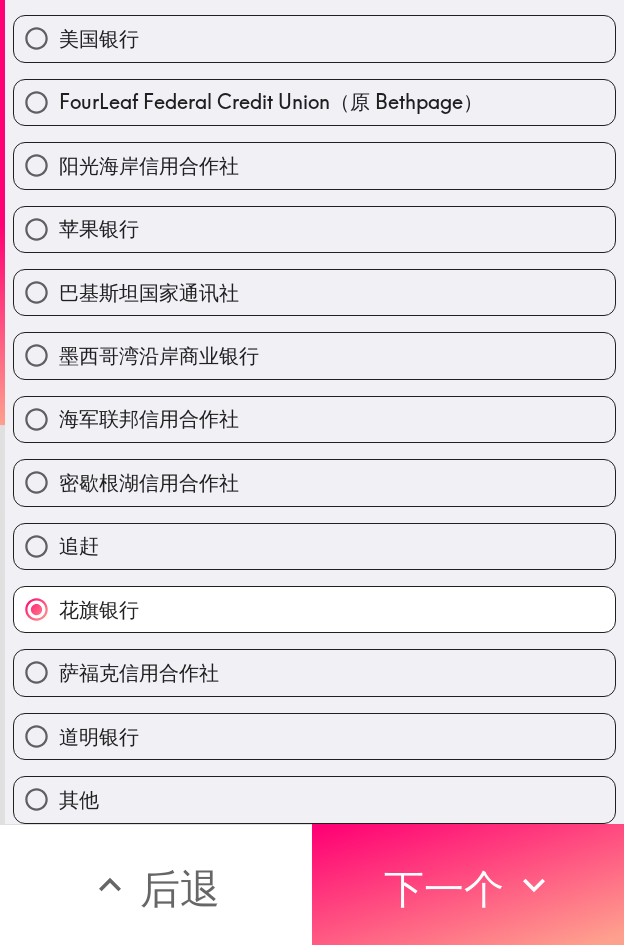 scroll, scrollTop: 0, scrollLeft: 0, axis: both 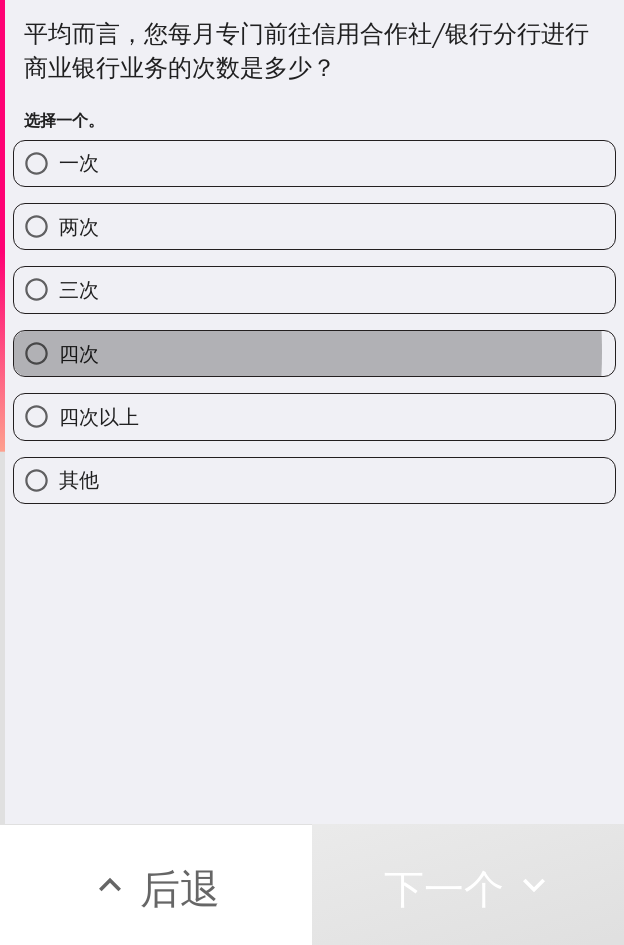 click on "四次" at bounding box center (314, 353) 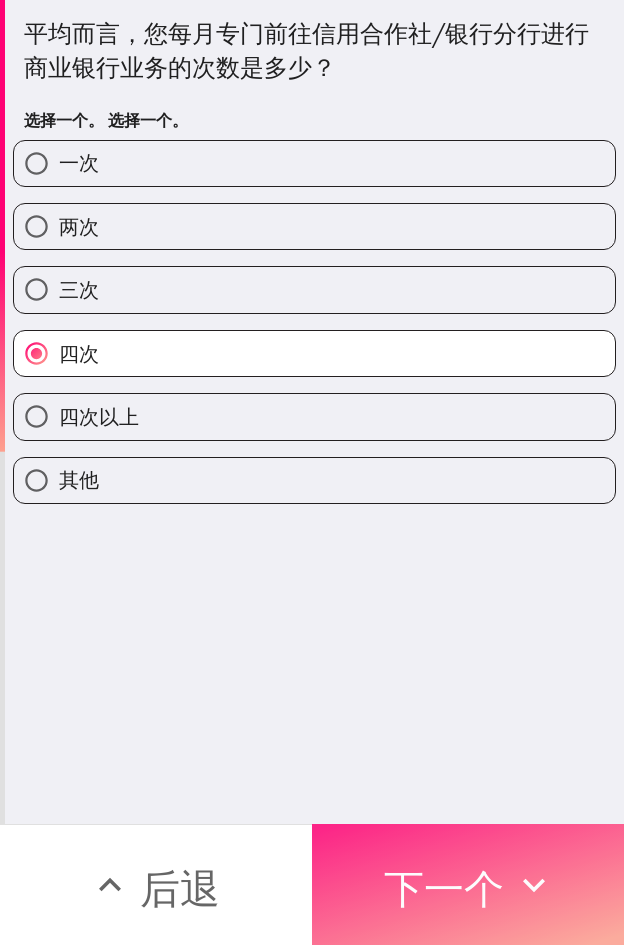 click on "下一个" at bounding box center (468, 884) 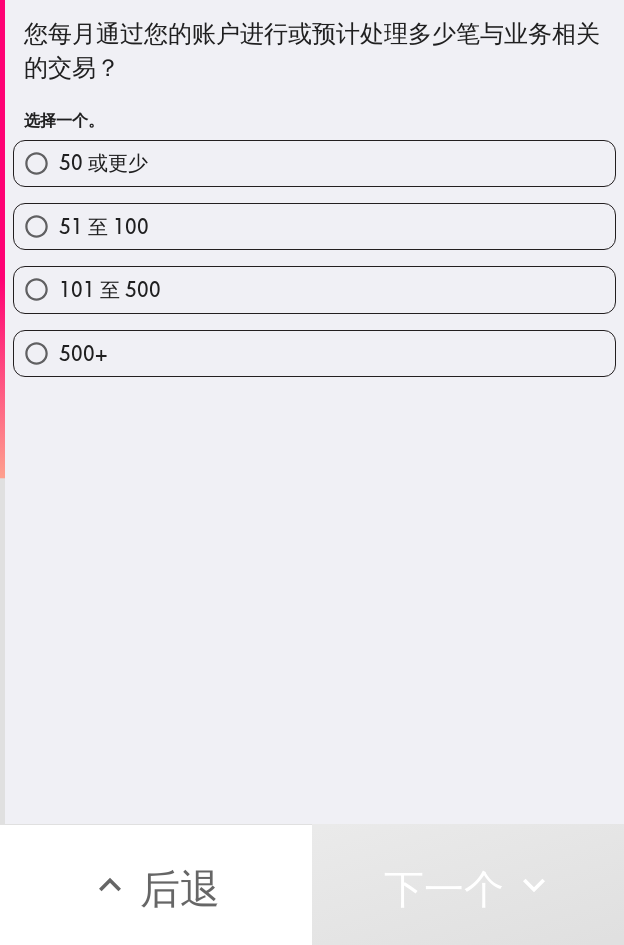 drag, startPoint x: 165, startPoint y: 349, endPoint x: 0, endPoint y: 355, distance: 165.10905 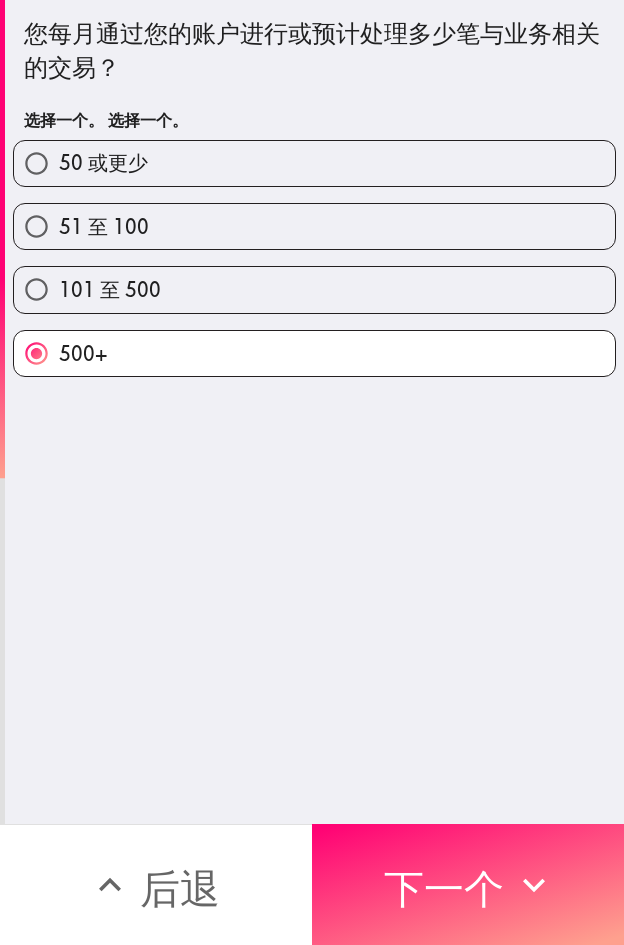 drag, startPoint x: 252, startPoint y: 284, endPoint x: 130, endPoint y: 389, distance: 160.96272 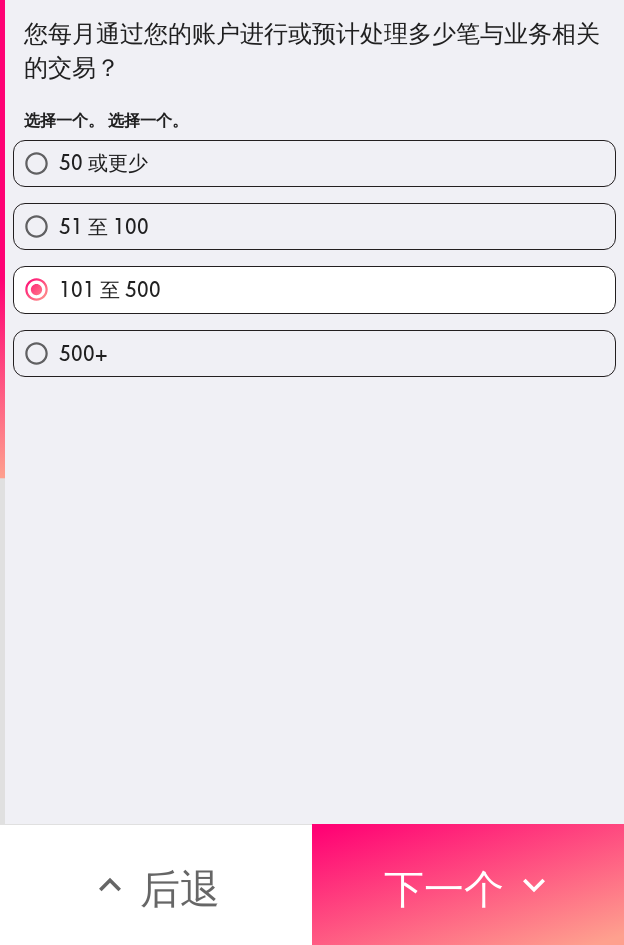 drag, startPoint x: 383, startPoint y: 854, endPoint x: 260, endPoint y: 830, distance: 125.31959 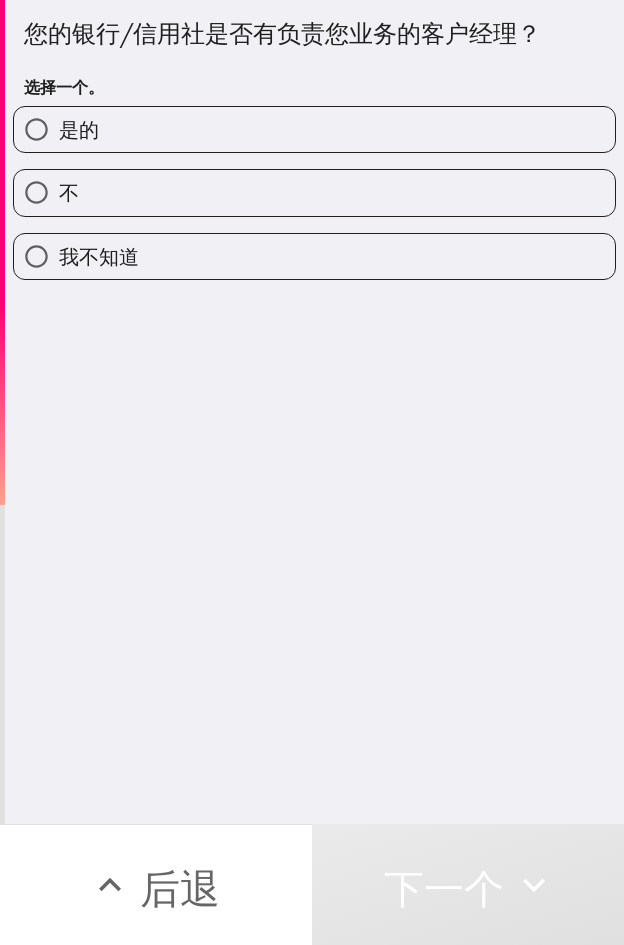 click on "是的" at bounding box center [314, 129] 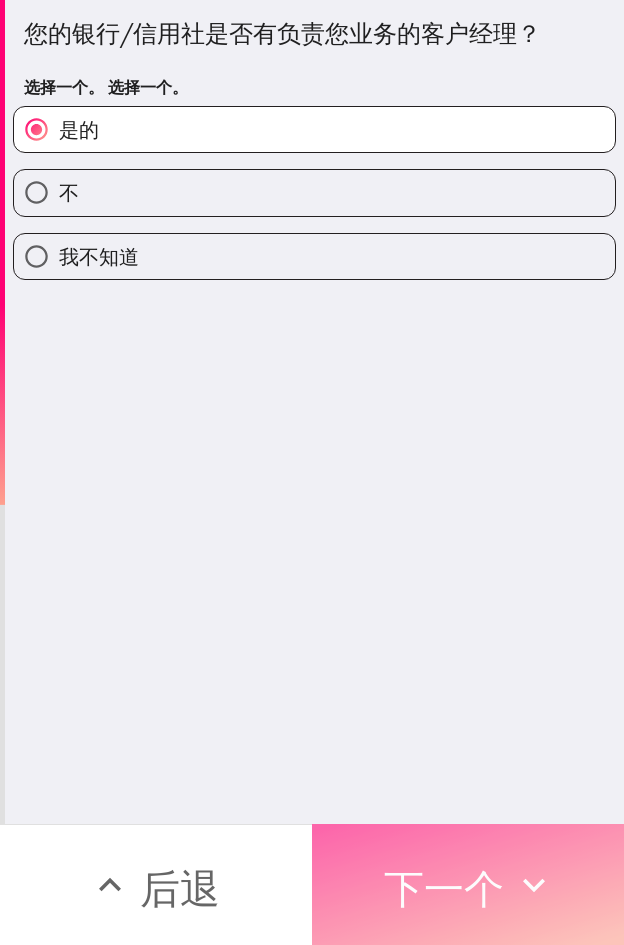 click on "下一个" at bounding box center (444, 888) 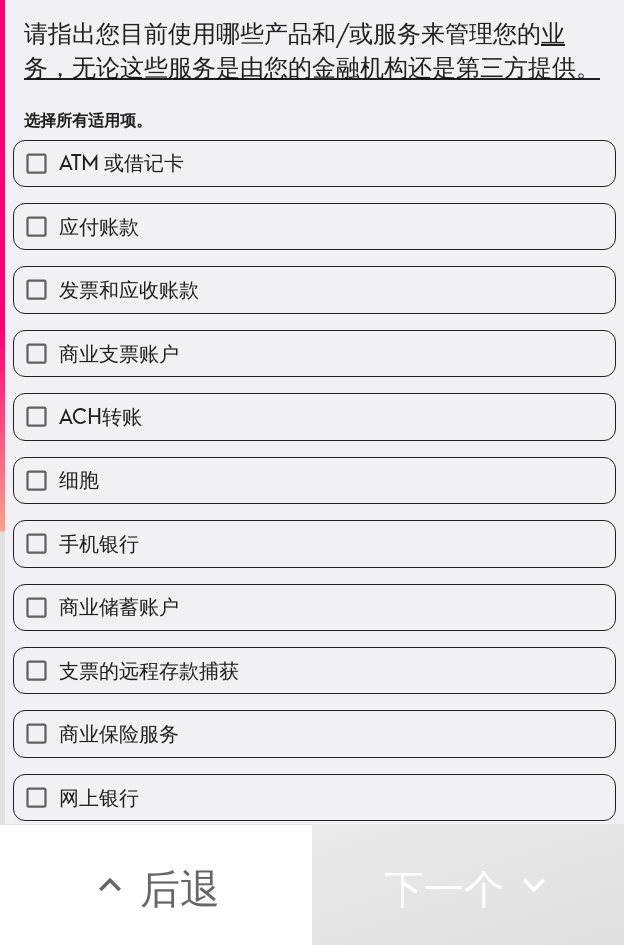drag, startPoint x: 265, startPoint y: 757, endPoint x: 276, endPoint y: 716, distance: 42.44997 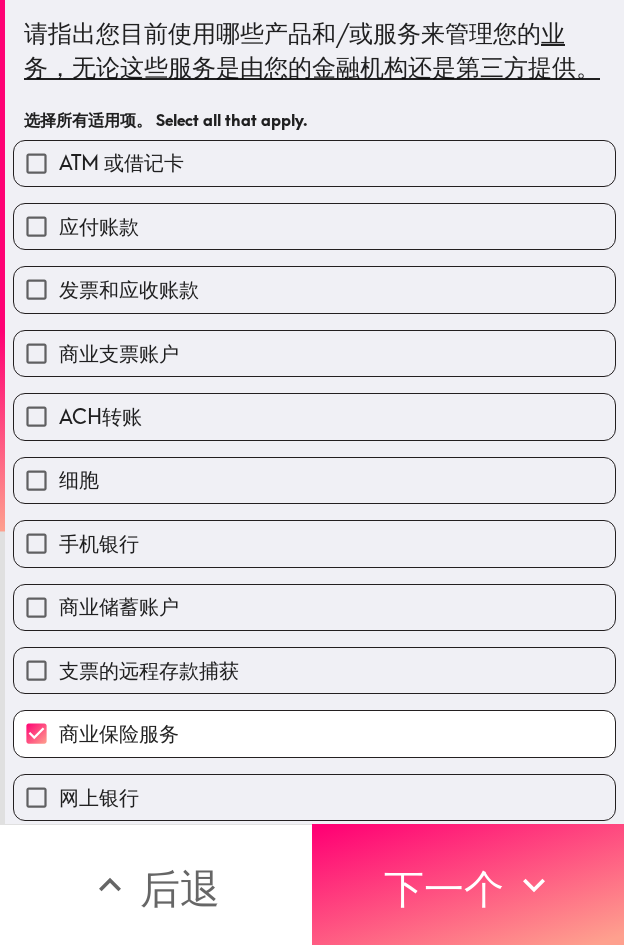 drag, startPoint x: 258, startPoint y: 670, endPoint x: 221, endPoint y: 598, distance: 80.9506 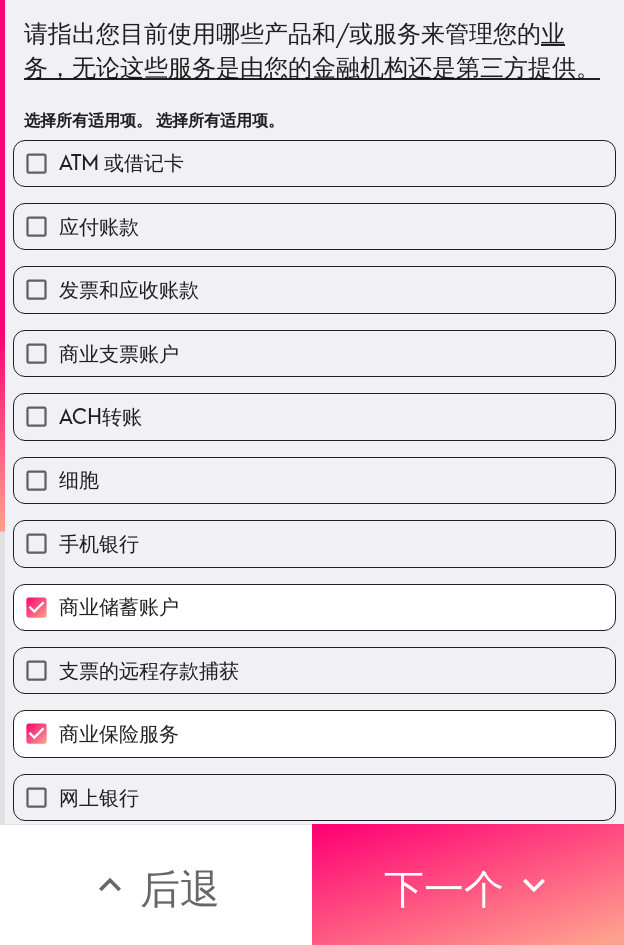 click on "支票的远程存款捕获" at bounding box center (306, 662) 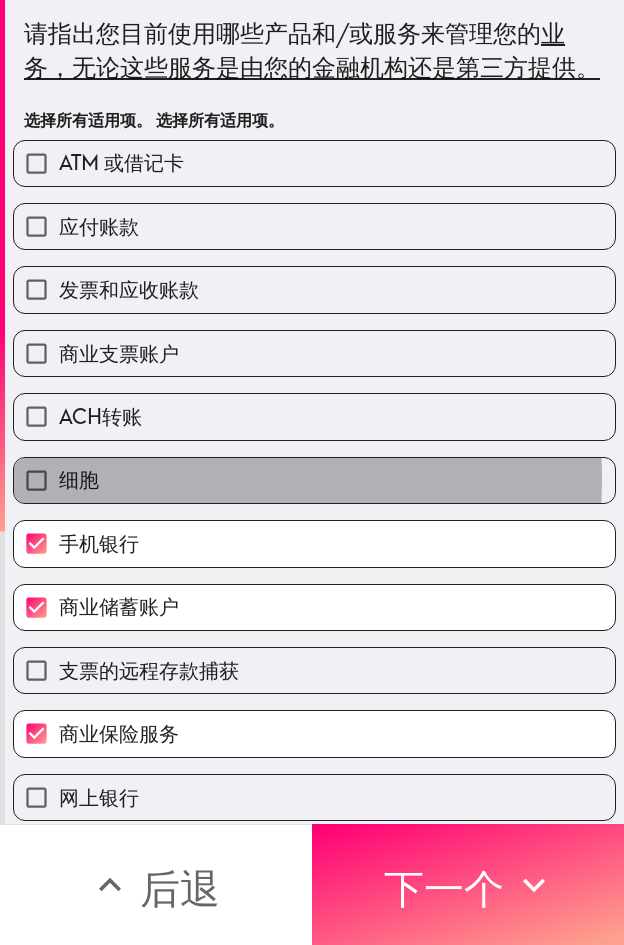 drag, startPoint x: 197, startPoint y: 512, endPoint x: 188, endPoint y: 442, distance: 70.5762 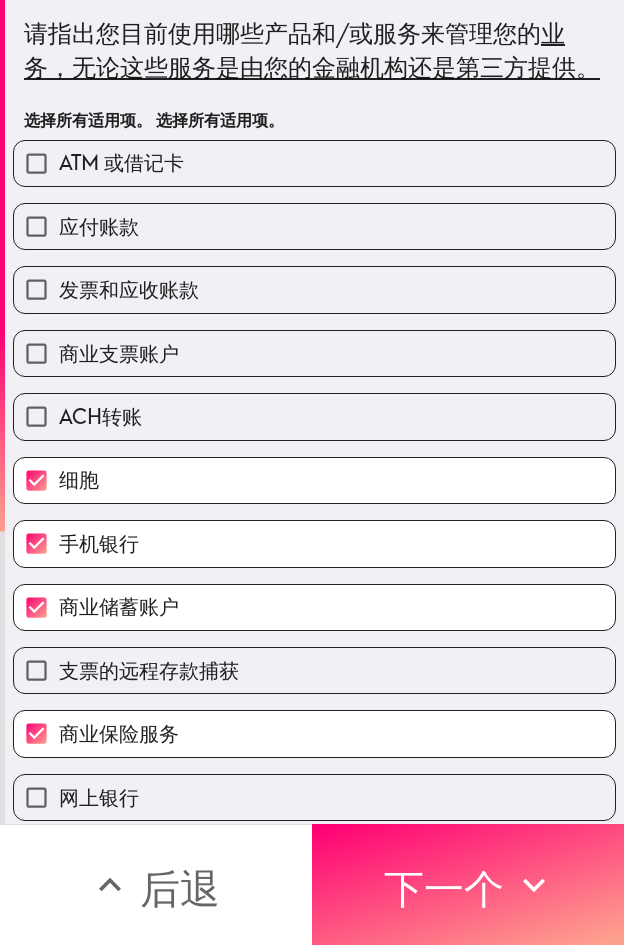 click on "商业支票账户" at bounding box center (314, 353) 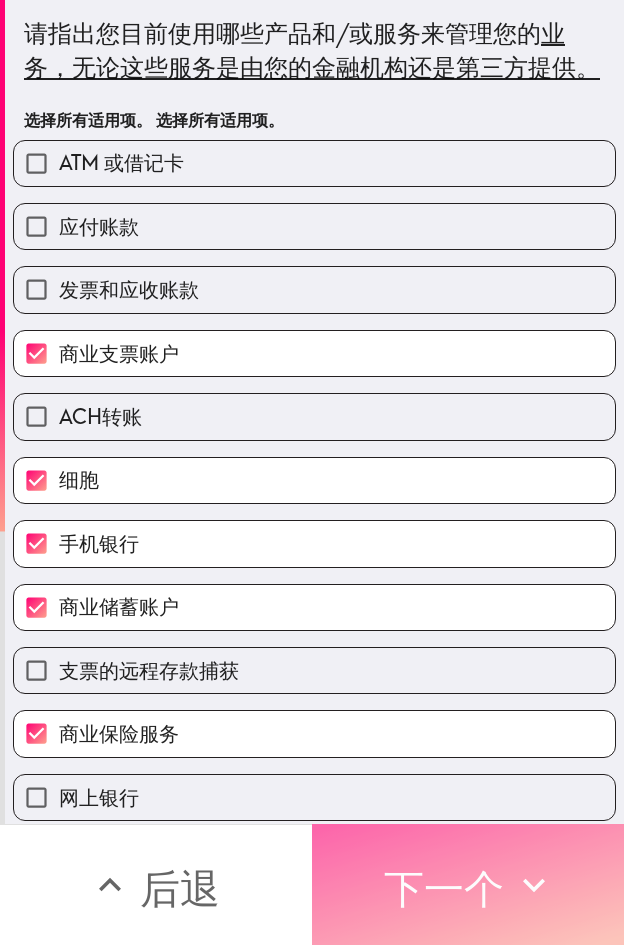 click on "下一个" at bounding box center [444, 888] 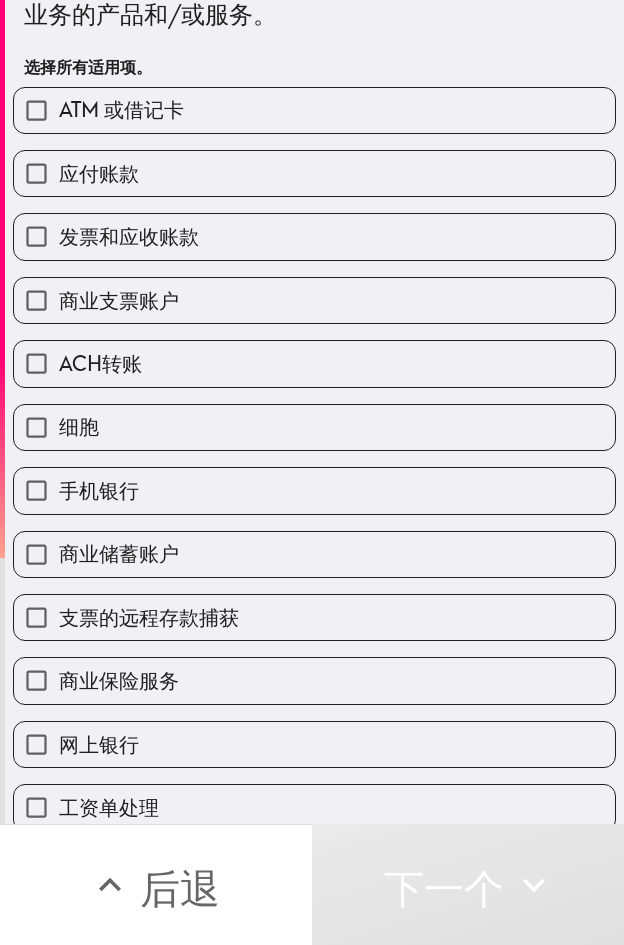 scroll, scrollTop: 393, scrollLeft: 0, axis: vertical 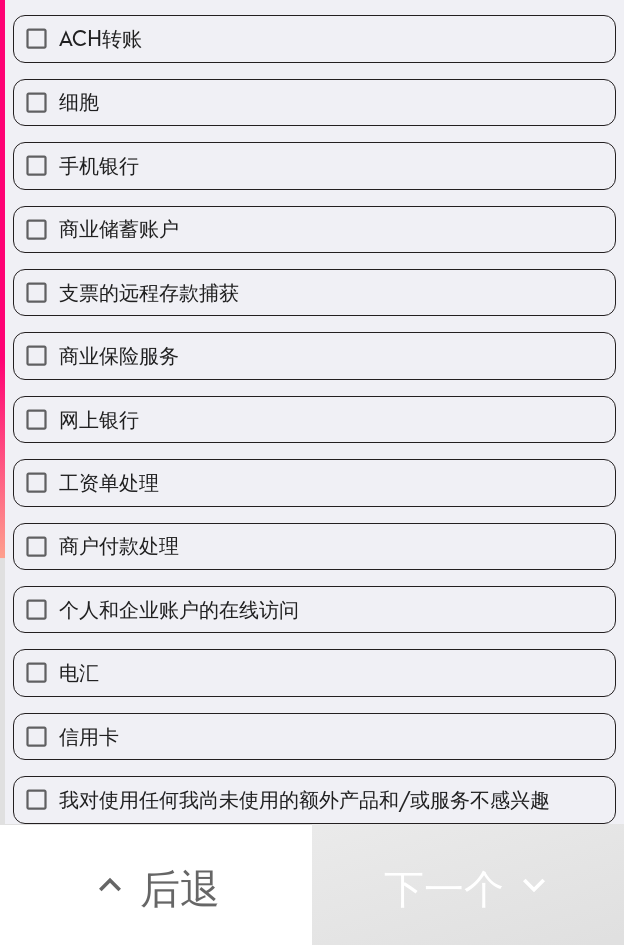 click on "我对使用任何我尚未使用的额外产品和/或服务不感兴趣" at bounding box center (304, 800) 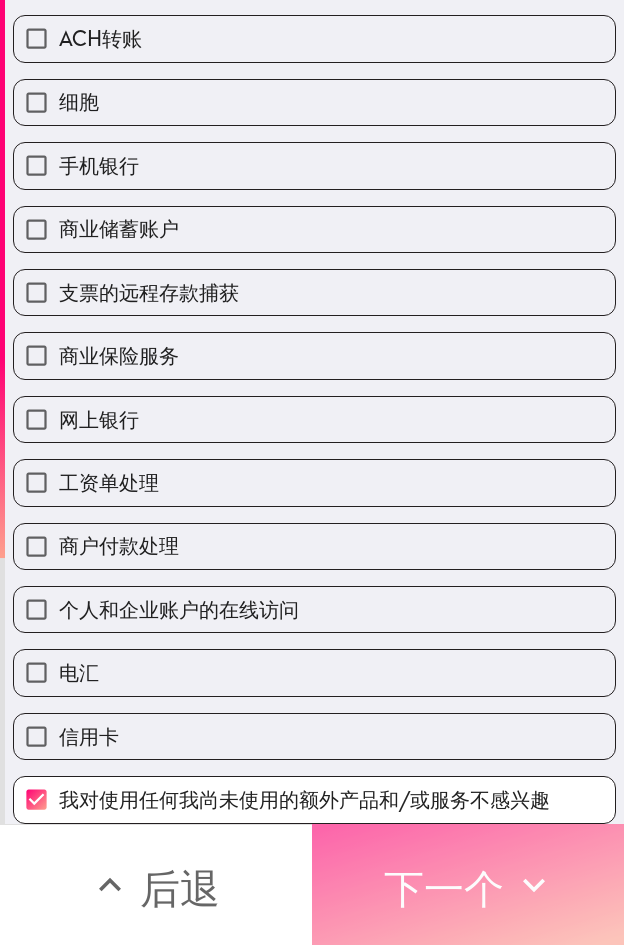 click 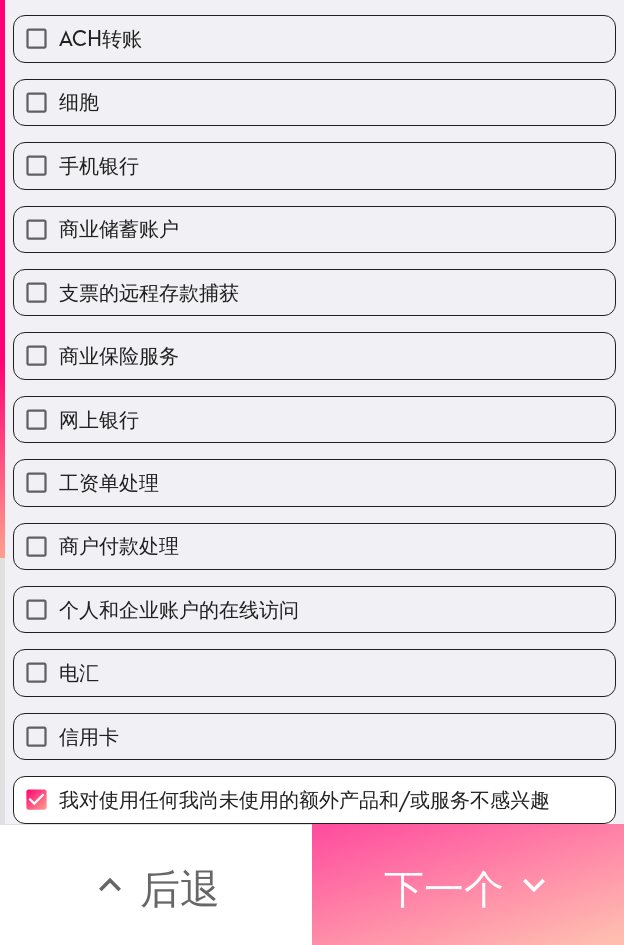 scroll, scrollTop: 0, scrollLeft: 0, axis: both 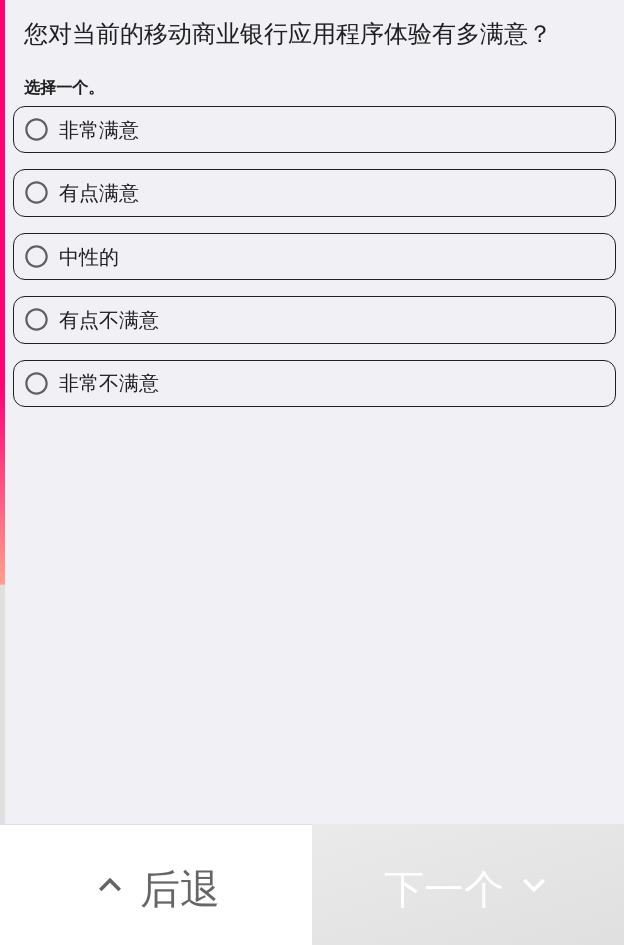 drag, startPoint x: 184, startPoint y: 235, endPoint x: 113, endPoint y: 309, distance: 102.55243 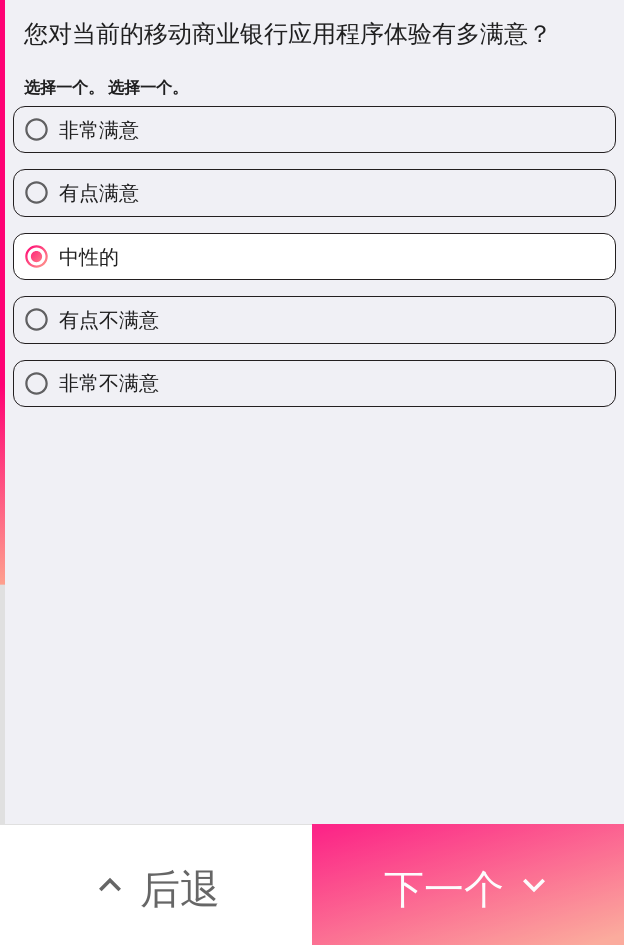 drag, startPoint x: 388, startPoint y: 848, endPoint x: 372, endPoint y: 843, distance: 16.763054 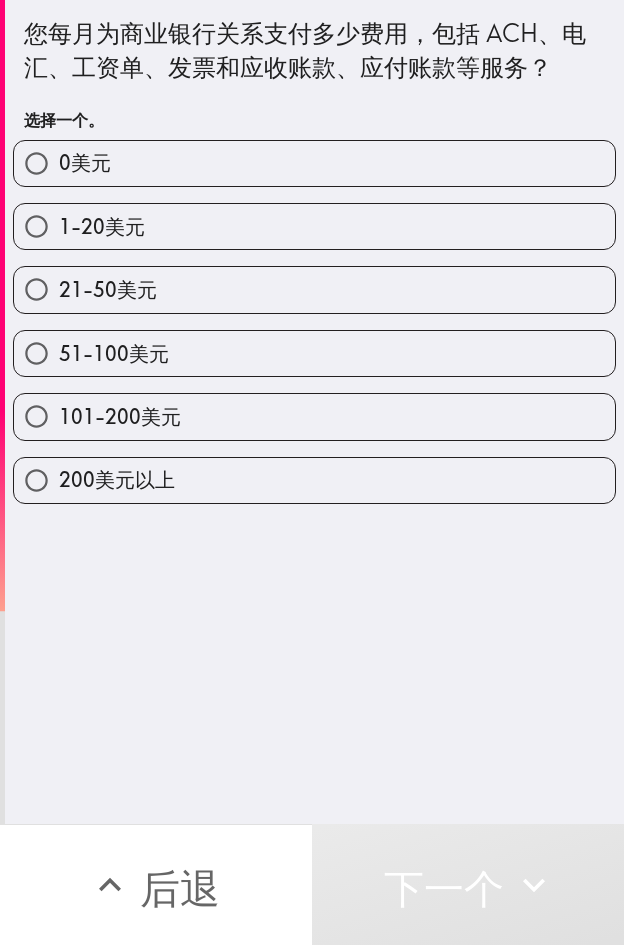 drag, startPoint x: 179, startPoint y: 238, endPoint x: 2, endPoint y: 400, distance: 239.94374 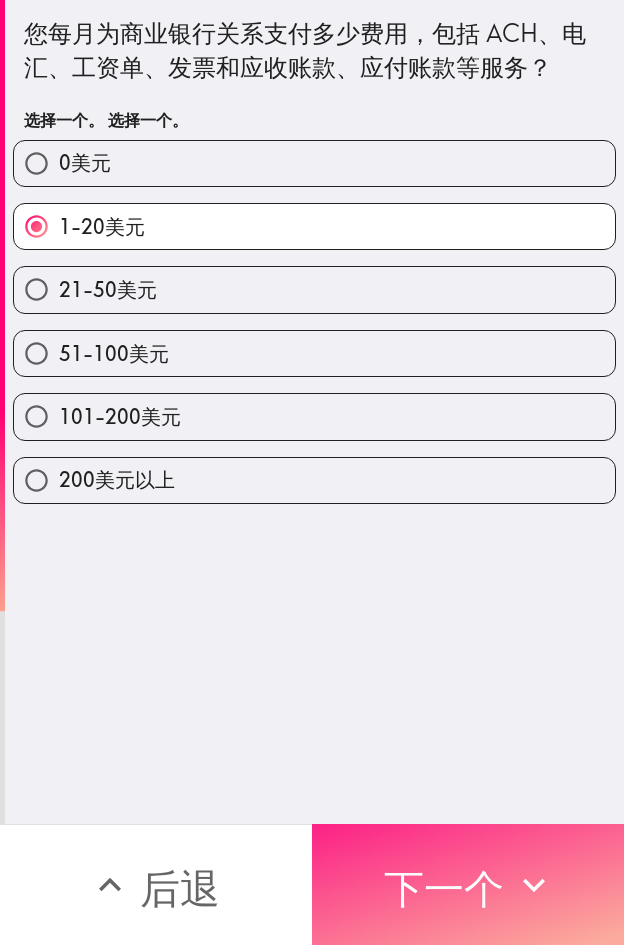 click on "下一个" at bounding box center [444, 888] 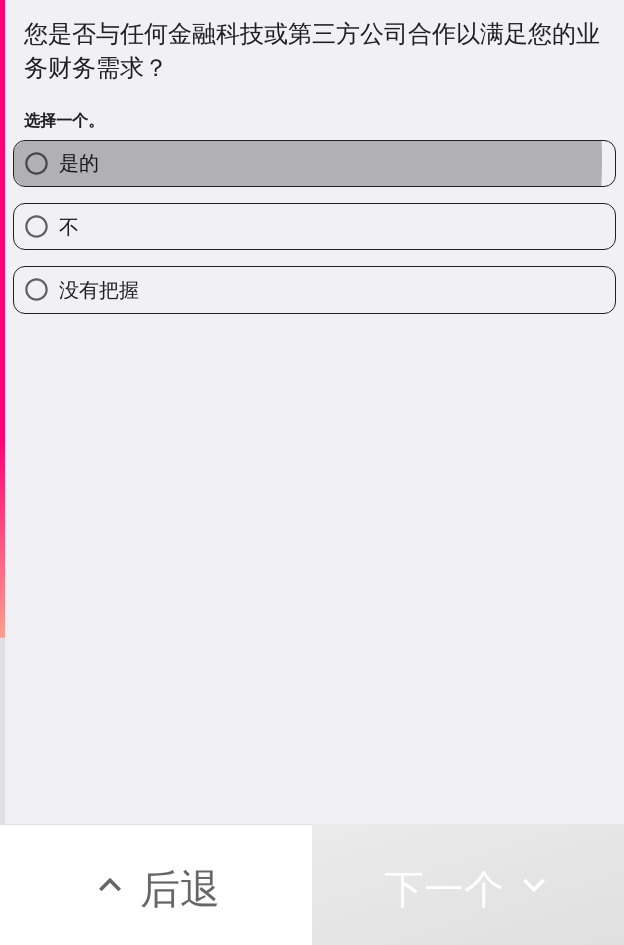 click on "是的" at bounding box center (314, 163) 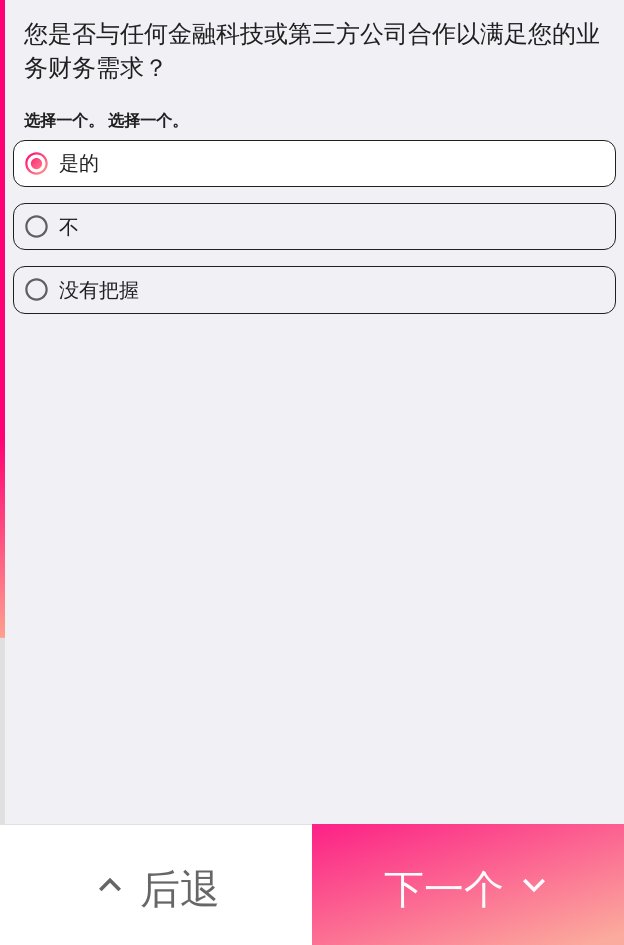 drag, startPoint x: 416, startPoint y: 878, endPoint x: 341, endPoint y: 853, distance: 79.05694 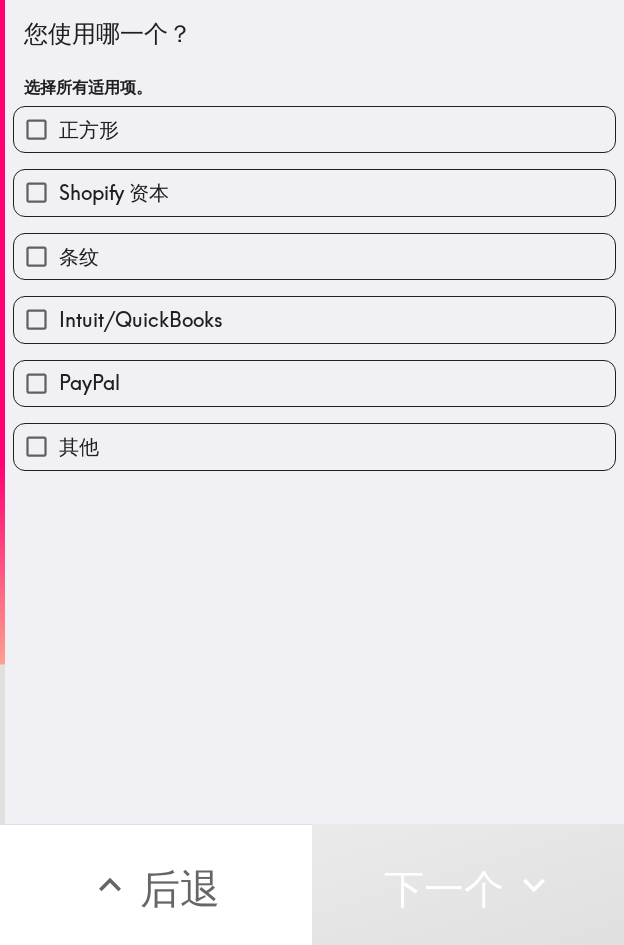 drag, startPoint x: 180, startPoint y: 397, endPoint x: 24, endPoint y: 367, distance: 158.85843 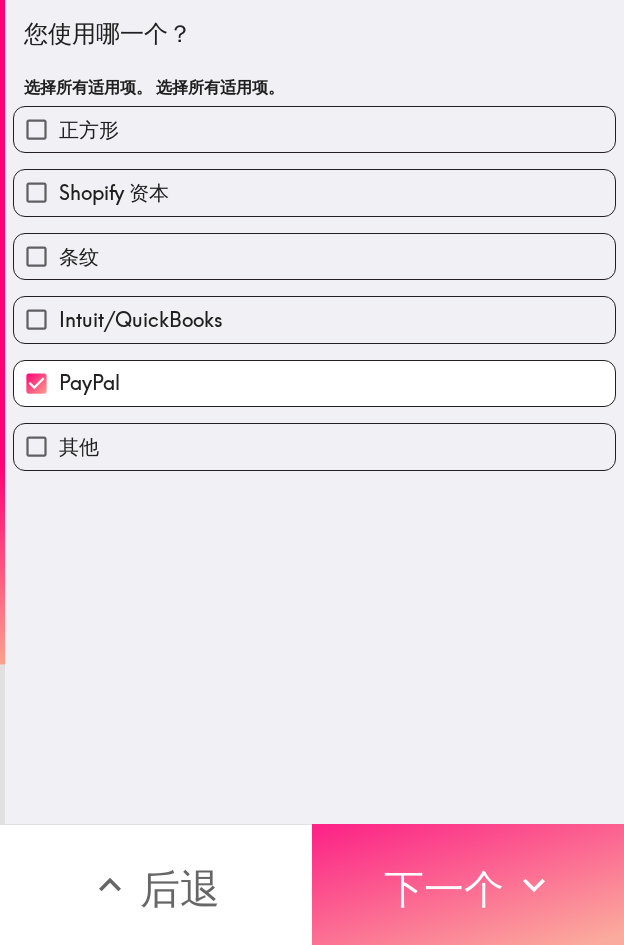 click on "下一个" at bounding box center (444, 888) 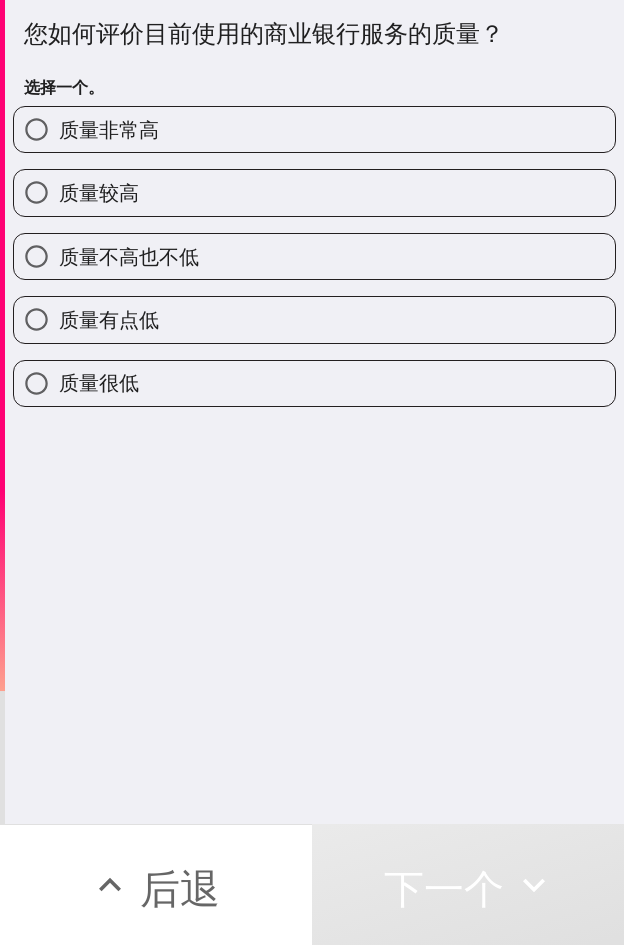 click on "质量不高也不低" at bounding box center (314, 256) 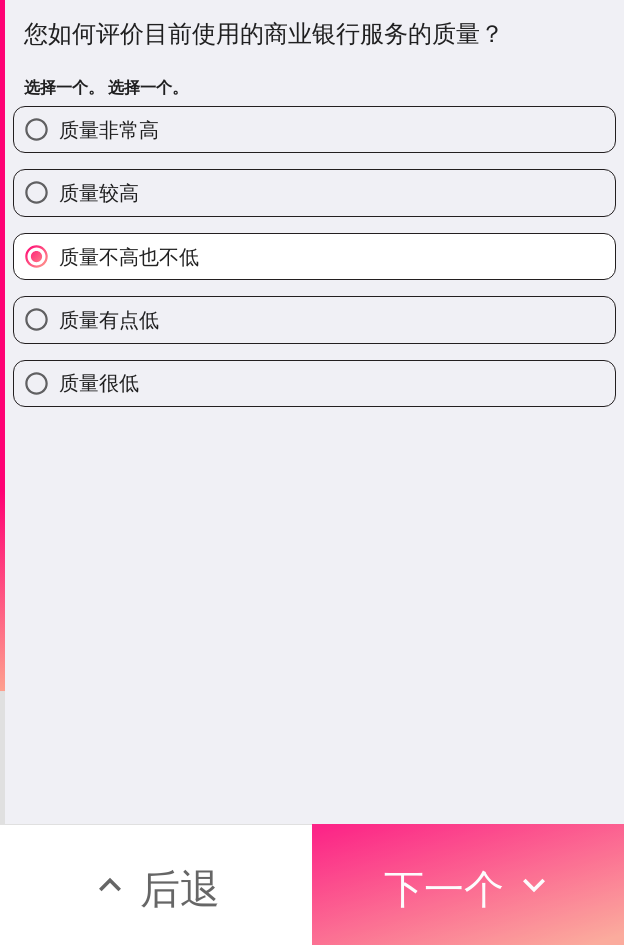click on "下一个" at bounding box center [444, 888] 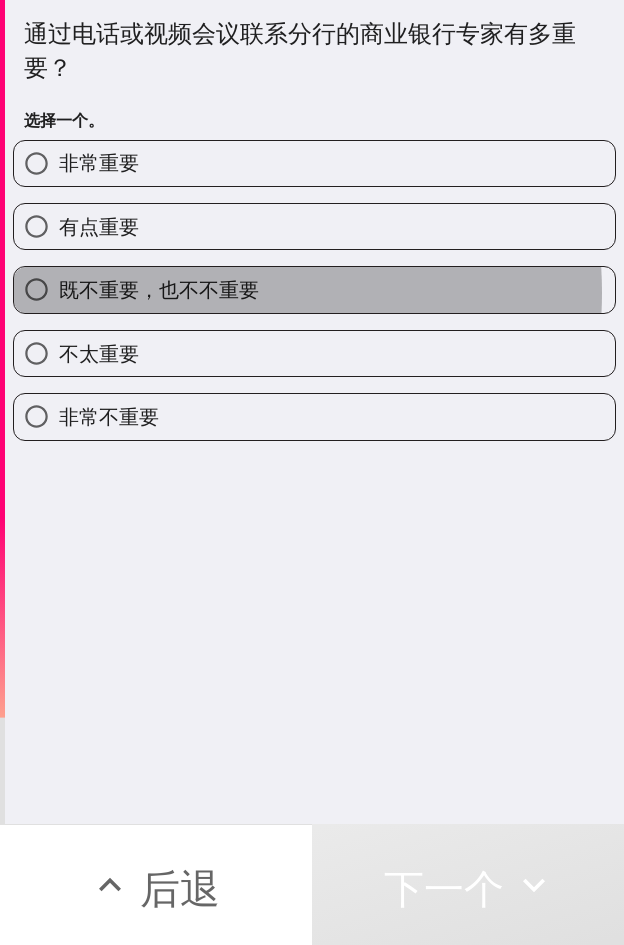 drag, startPoint x: 180, startPoint y: 292, endPoint x: 2, endPoint y: 425, distance: 222.20036 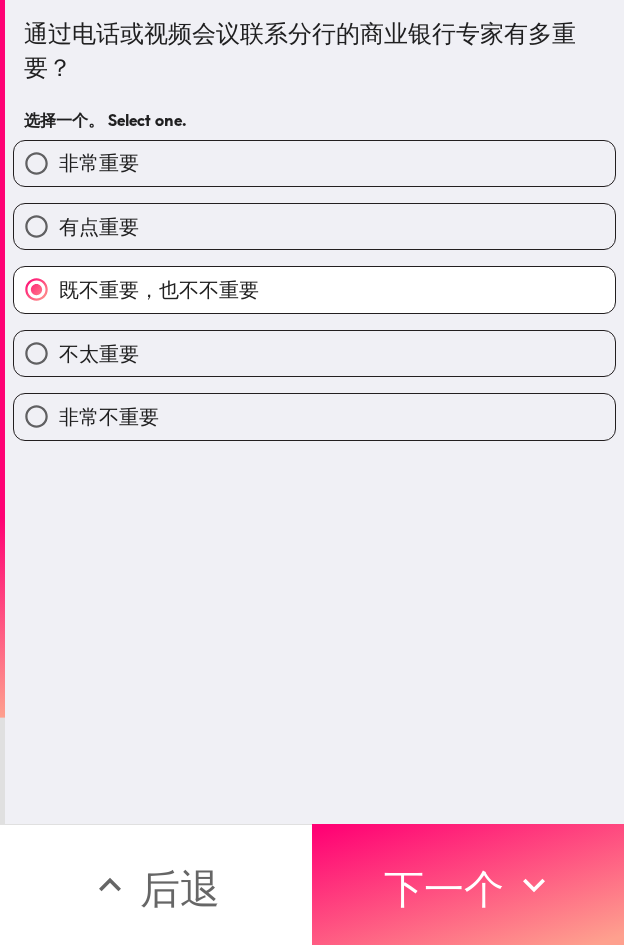 click on "有点重要" at bounding box center (99, 227) 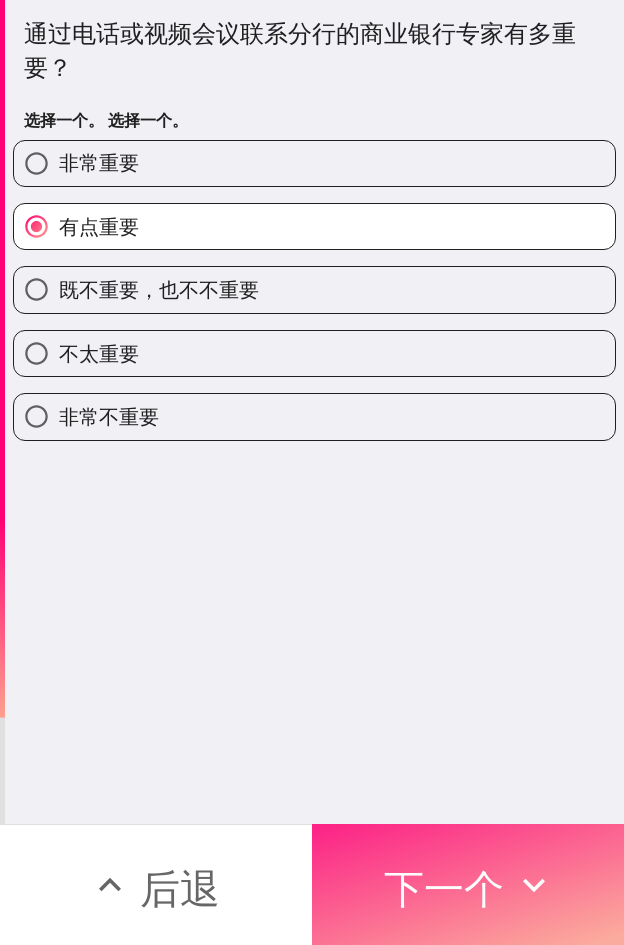 drag, startPoint x: 510, startPoint y: 850, endPoint x: 402, endPoint y: 814, distance: 113.841995 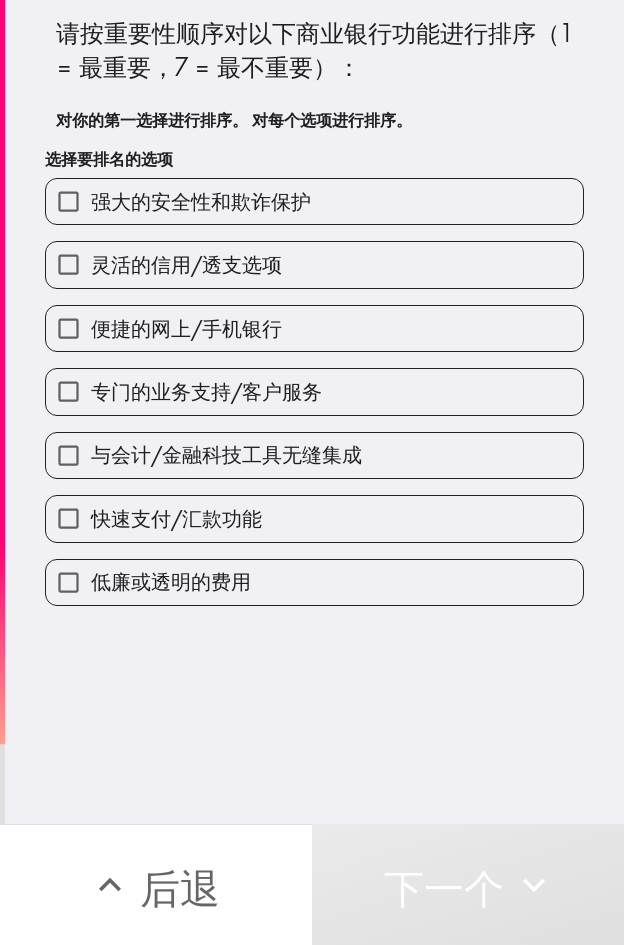 click on "便捷的网上/手机银行" at bounding box center [314, 328] 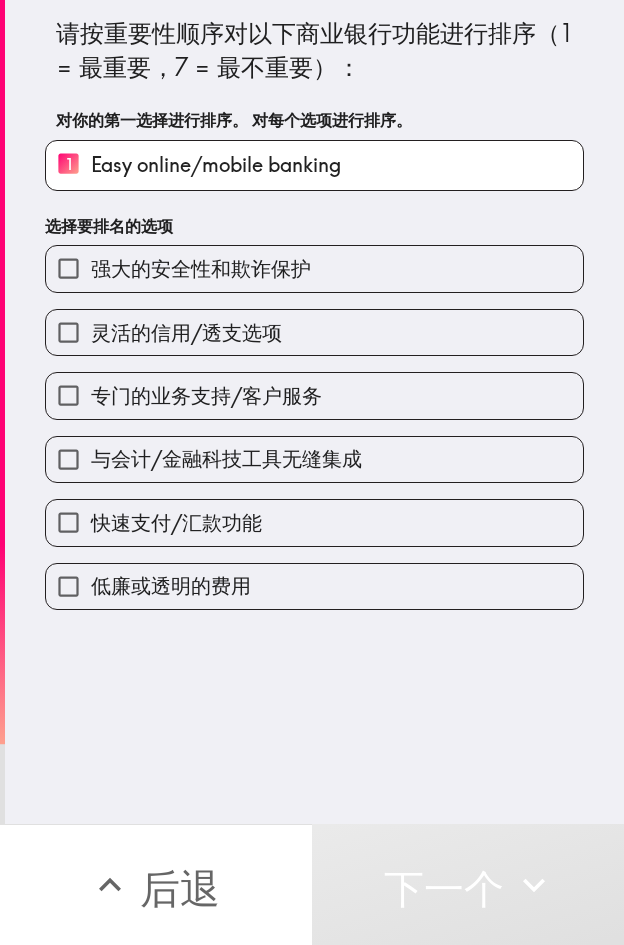 drag, startPoint x: 376, startPoint y: 347, endPoint x: 329, endPoint y: 398, distance: 69.354164 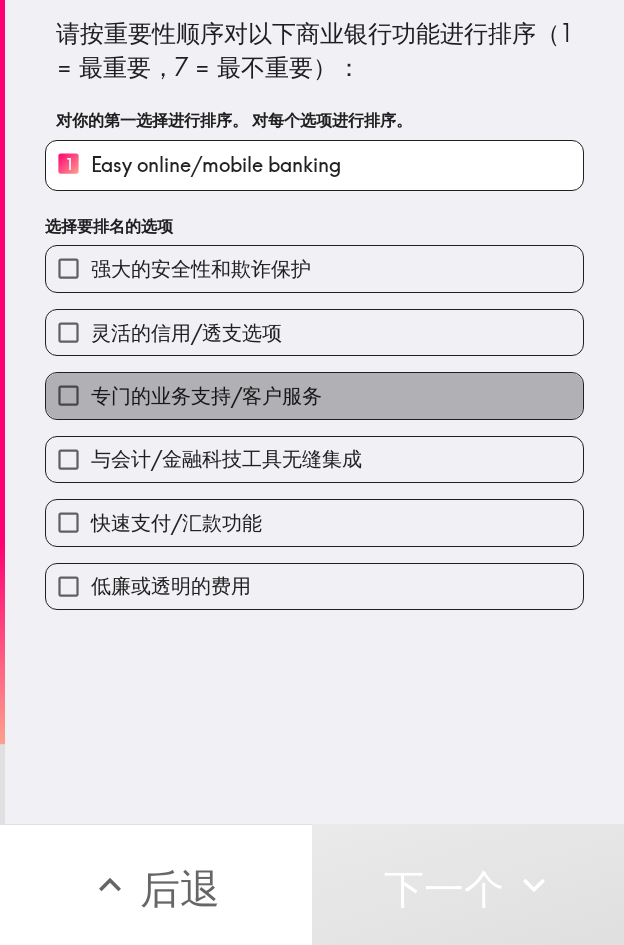 drag, startPoint x: 328, startPoint y: 399, endPoint x: 306, endPoint y: 419, distance: 29.732138 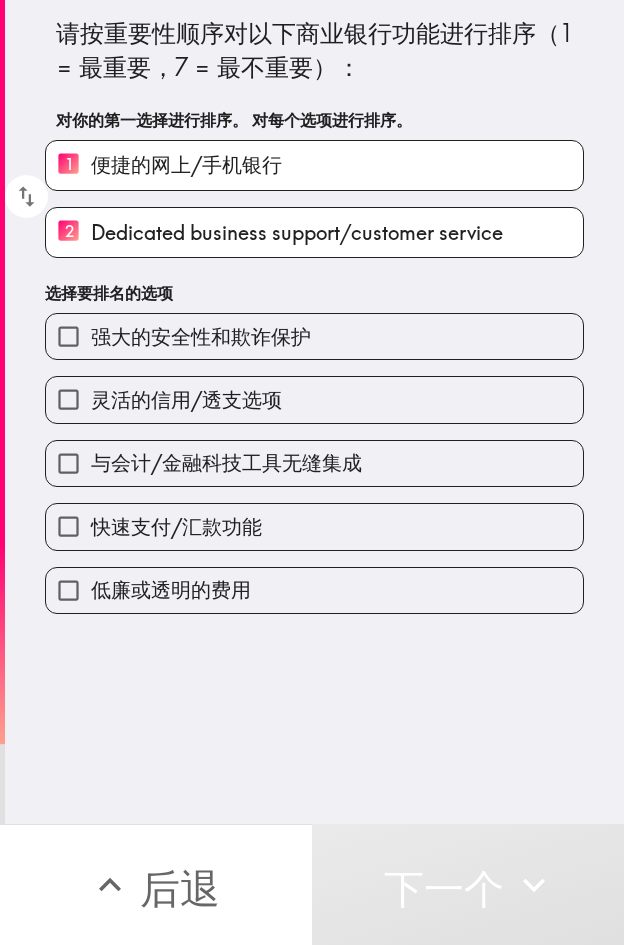 click on "与会计/金融科技工具无缝集成" at bounding box center [226, 463] 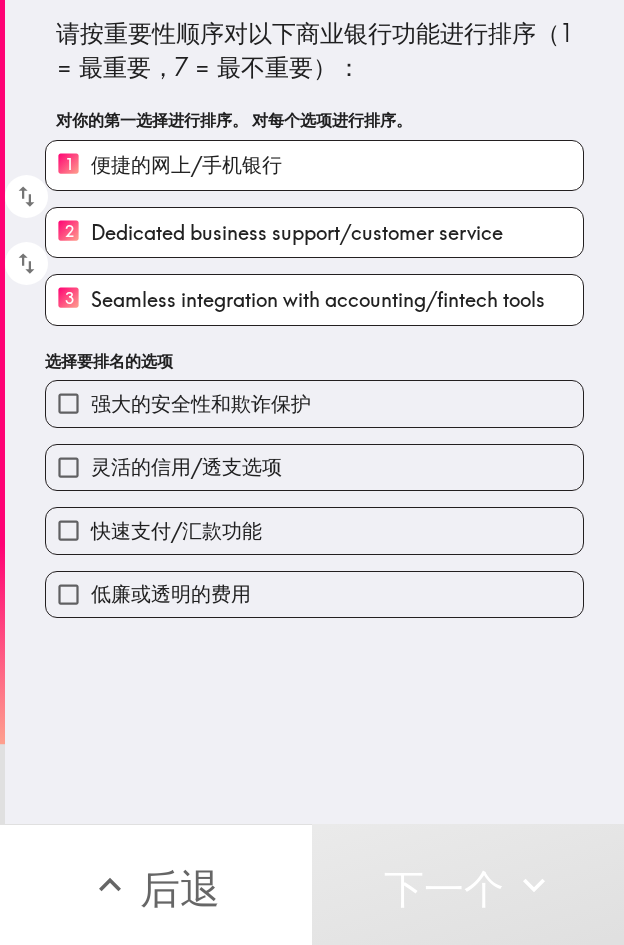 drag, startPoint x: 176, startPoint y: 553, endPoint x: 177, endPoint y: 566, distance: 13.038404 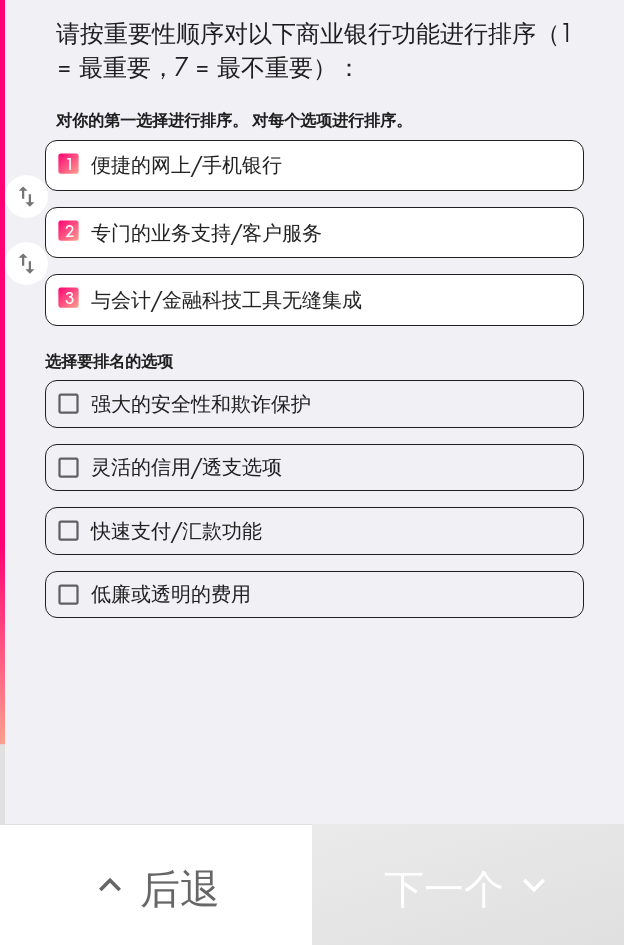click on "低廉或透明的费用" at bounding box center [306, 586] 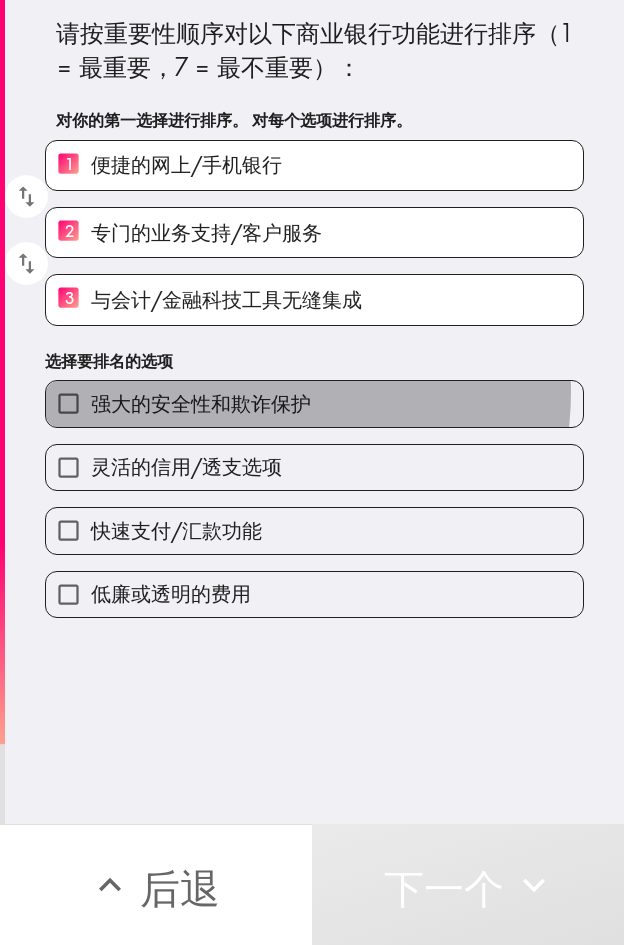 click on "强大的安全性和欺诈保护" at bounding box center [201, 403] 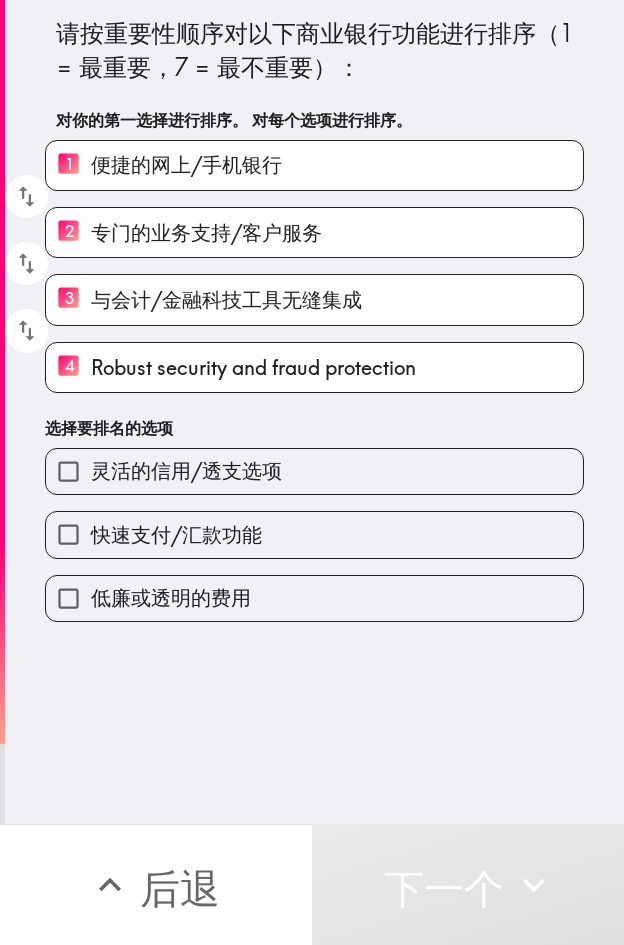 drag, startPoint x: 227, startPoint y: 467, endPoint x: 224, endPoint y: 482, distance: 15.297058 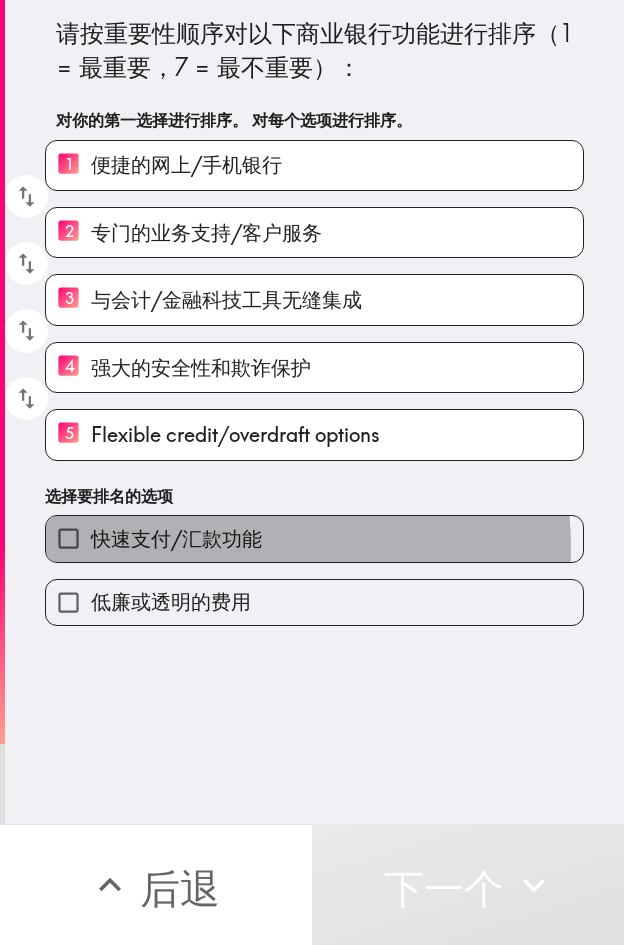 drag, startPoint x: 200, startPoint y: 549, endPoint x: 193, endPoint y: 599, distance: 50.48762 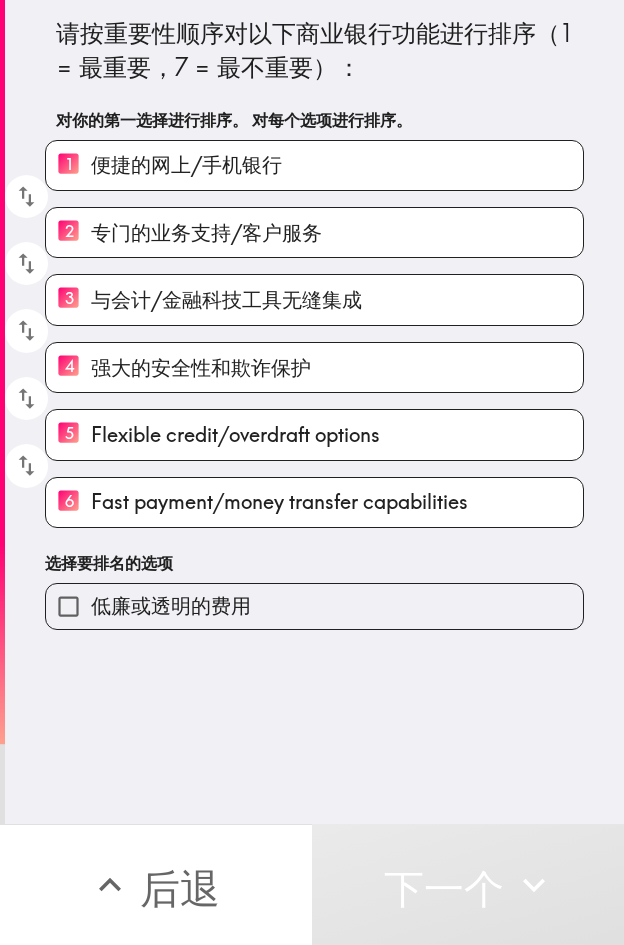 click on "低廉或透明的费用" at bounding box center (171, 605) 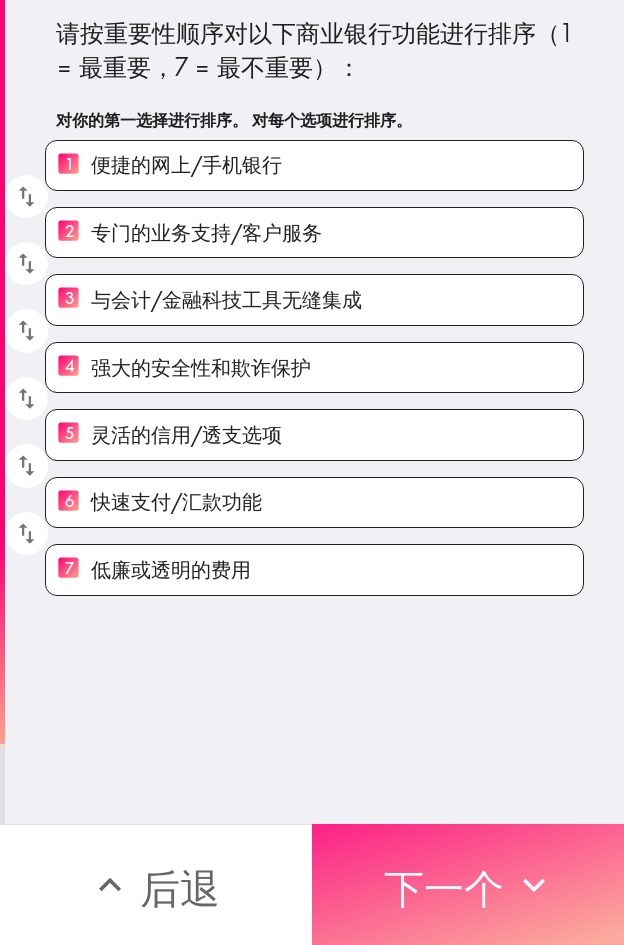 click on "下一个" at bounding box center (468, 884) 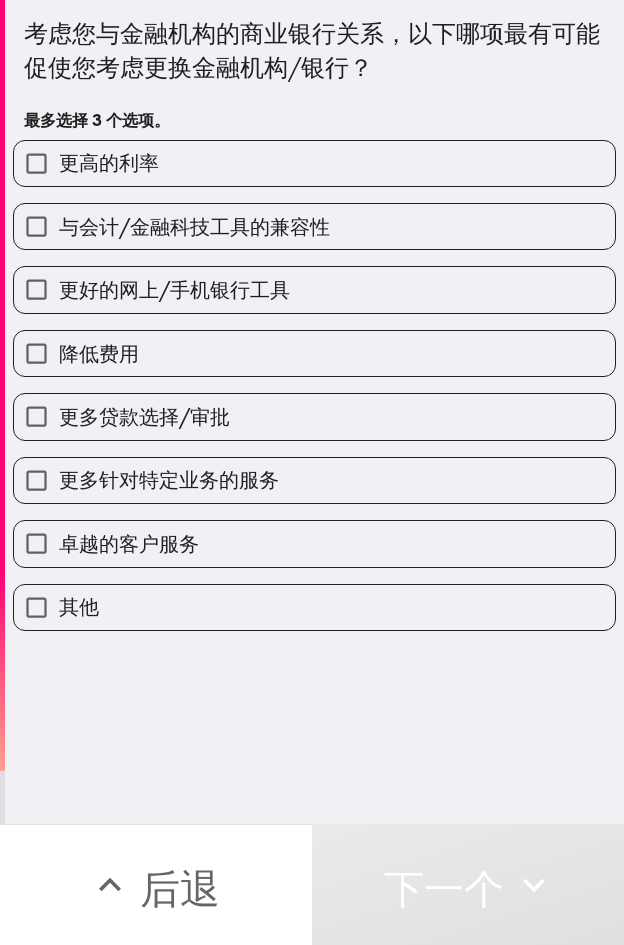 drag, startPoint x: 313, startPoint y: 376, endPoint x: 328, endPoint y: 366, distance: 18.027756 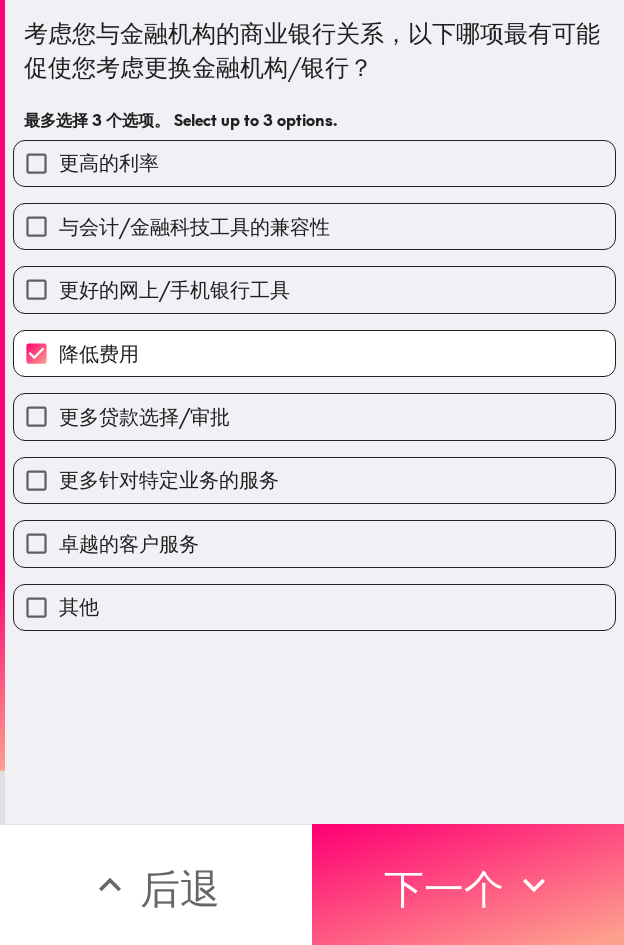 drag, startPoint x: 347, startPoint y: 313, endPoint x: 342, endPoint y: 273, distance: 40.311287 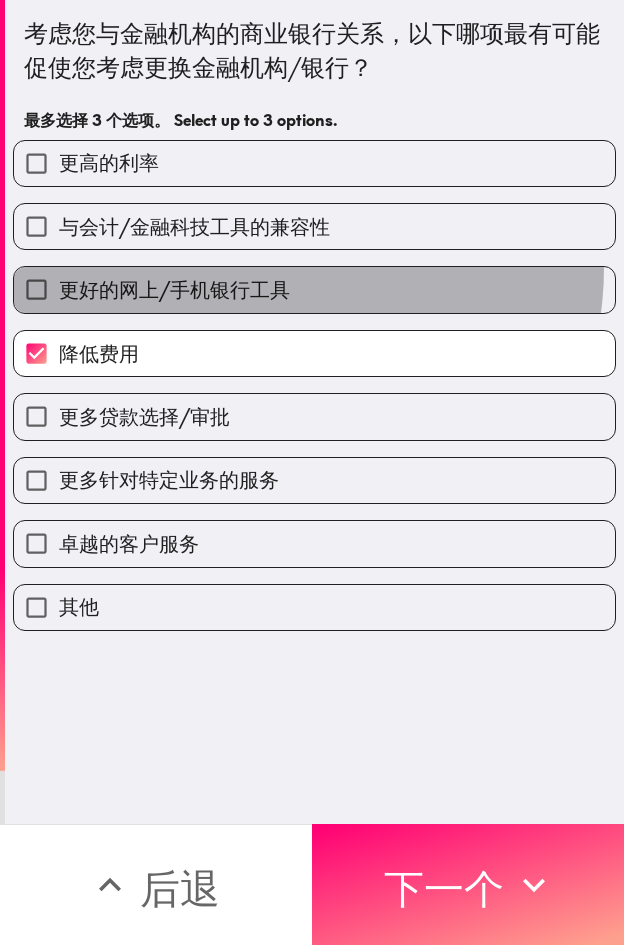 click on "更好的网上/手机银行工具" at bounding box center (314, 289) 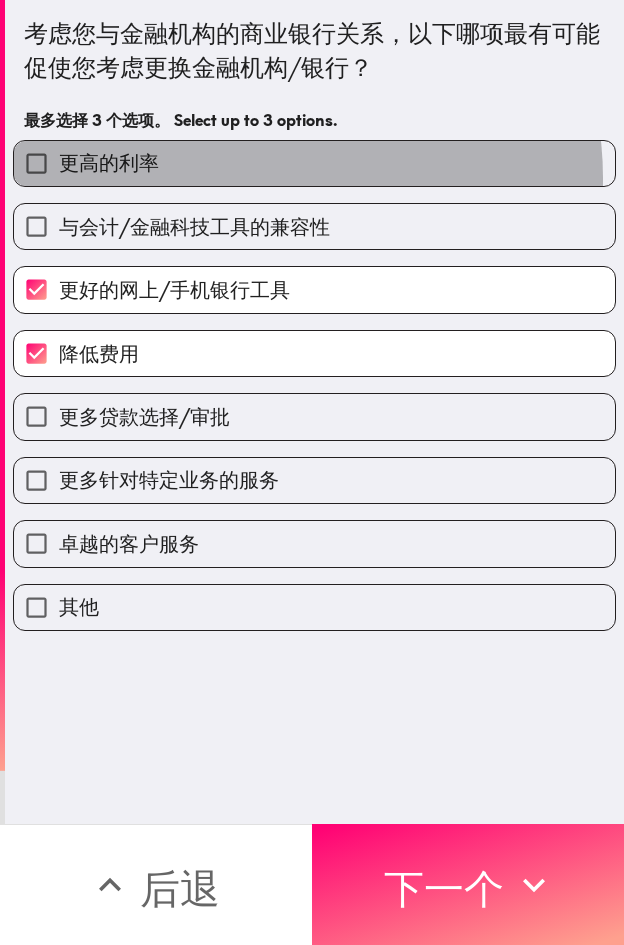click on "更高的利率" at bounding box center (314, 163) 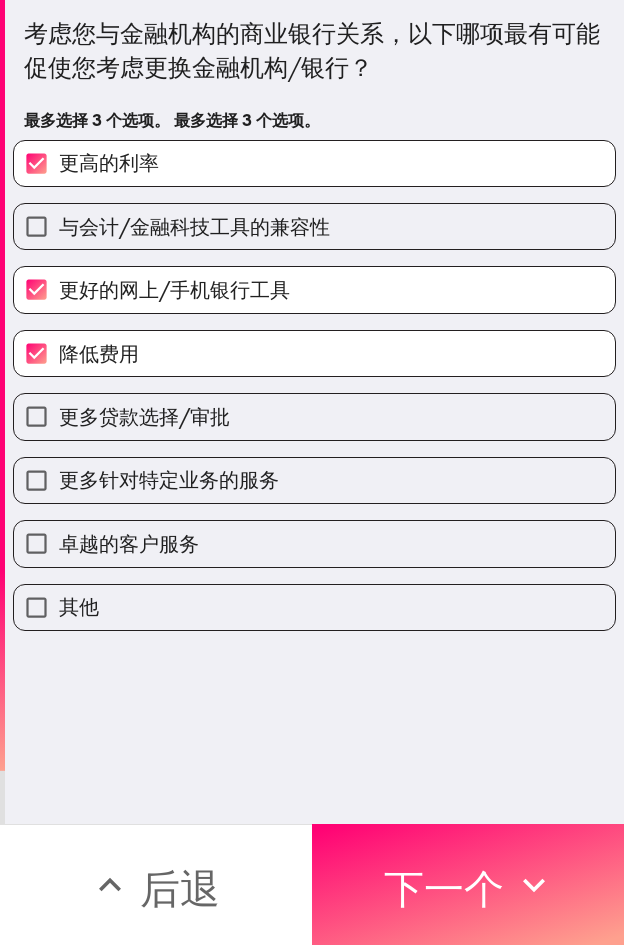 click on "下一个" at bounding box center [444, 885] 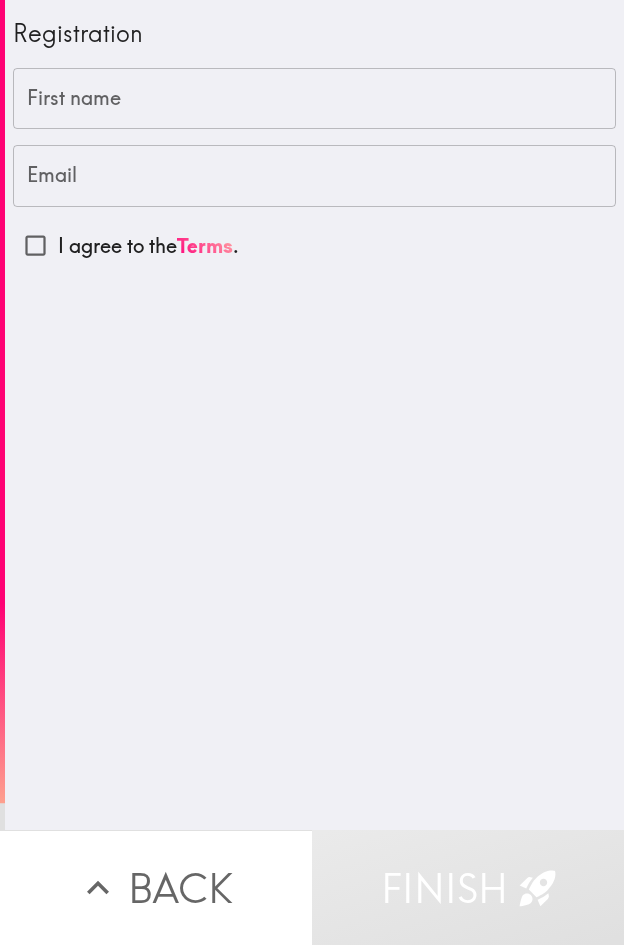 scroll, scrollTop: 0, scrollLeft: 0, axis: both 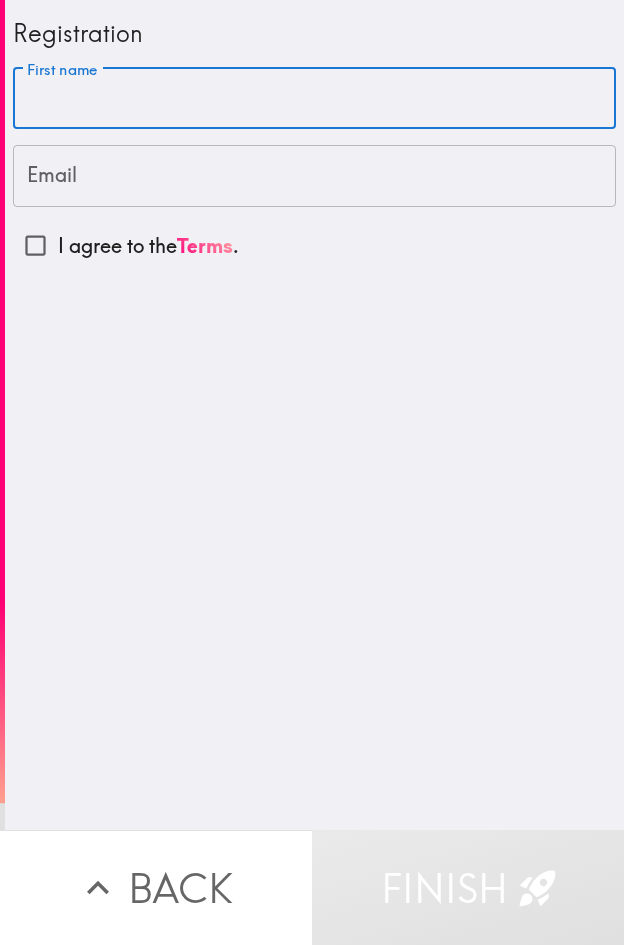 paste on "Anthony" 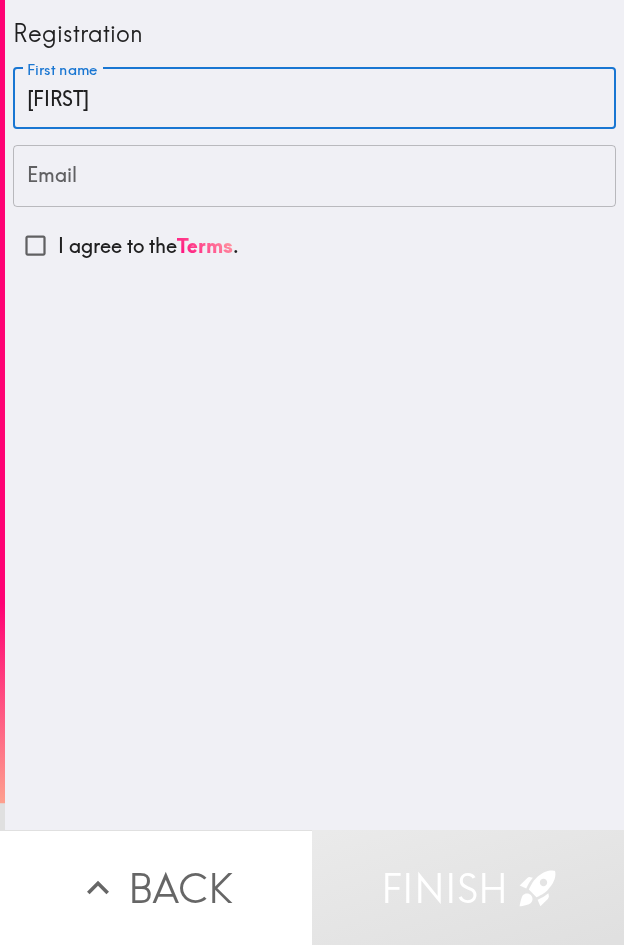 type on "Anthony" 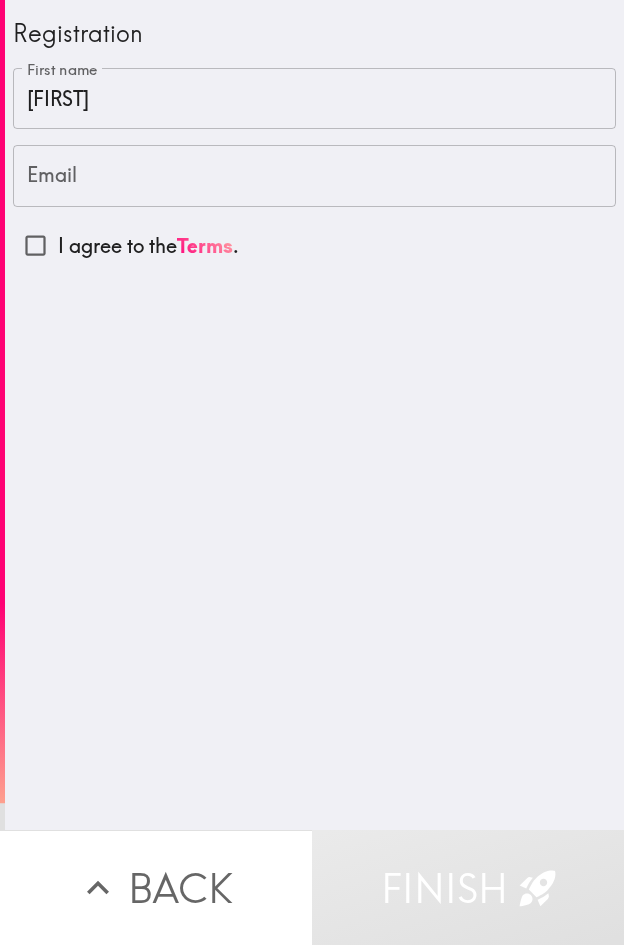click on "Email" at bounding box center (314, 176) 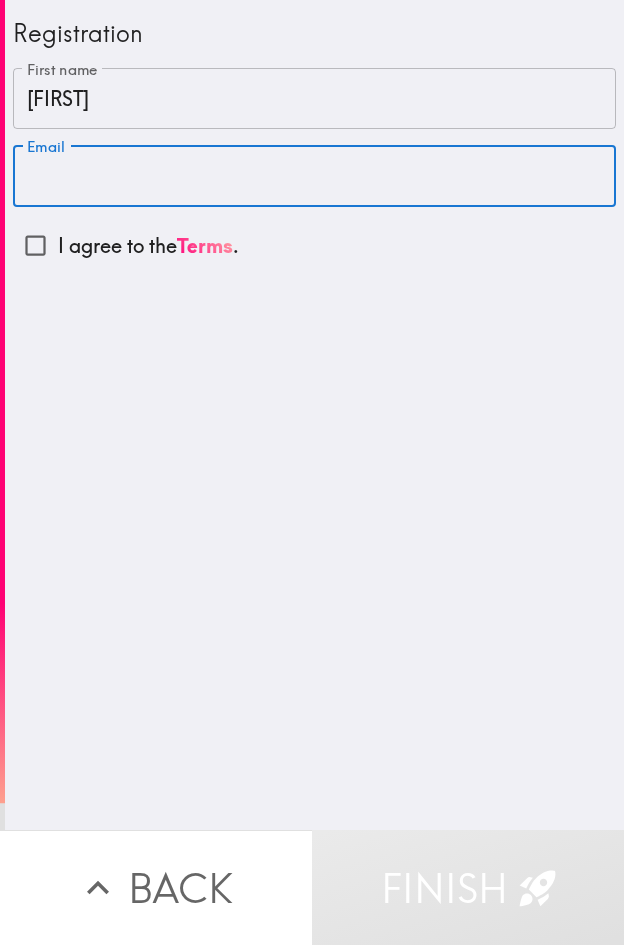 paste on "anthony150265@gmail.com" 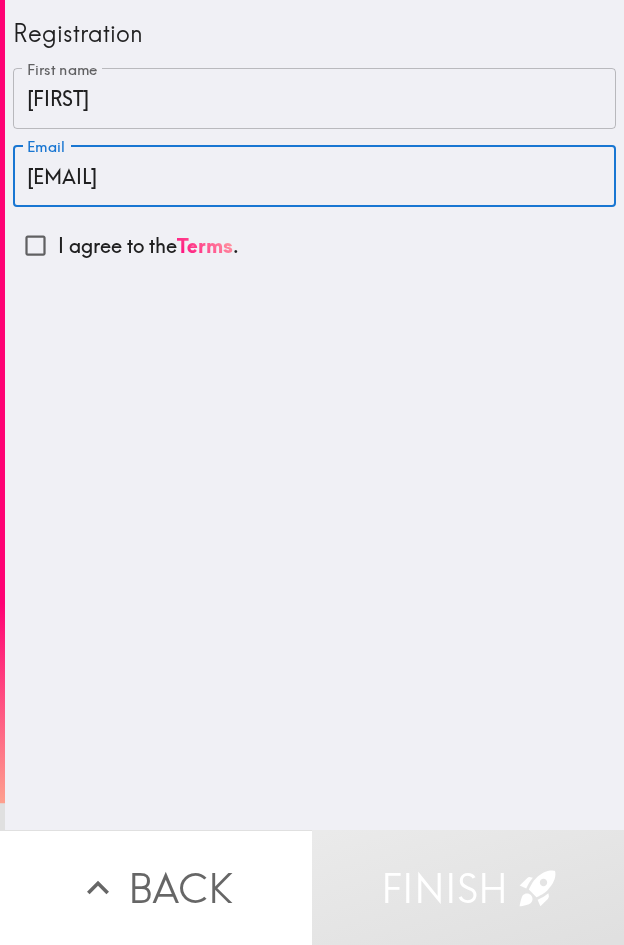 type on "anthony150265@gmail.com" 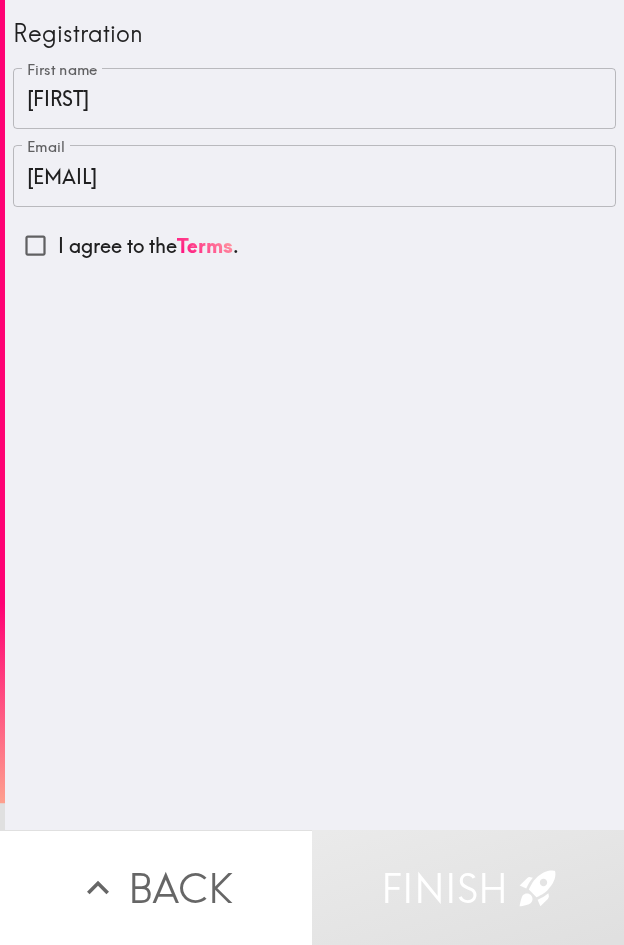 click on "I agree to the  Terms ." at bounding box center (148, 246) 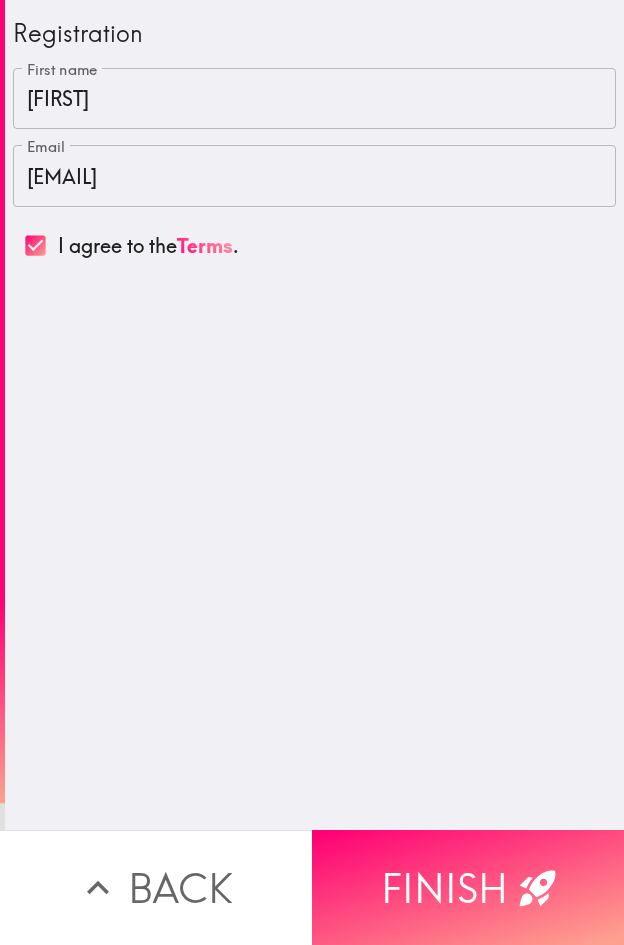 click 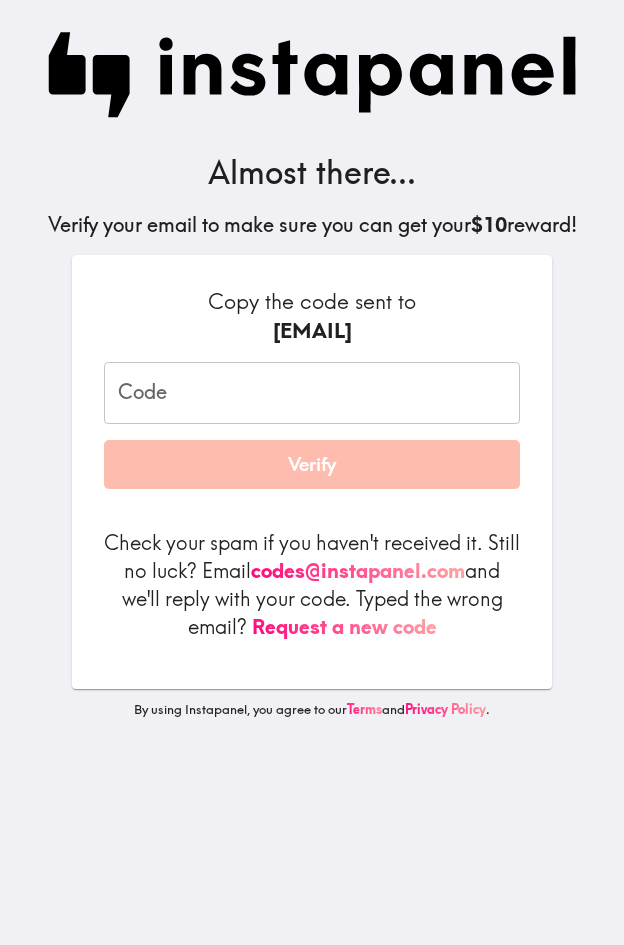 click on "Code" at bounding box center [312, 393] 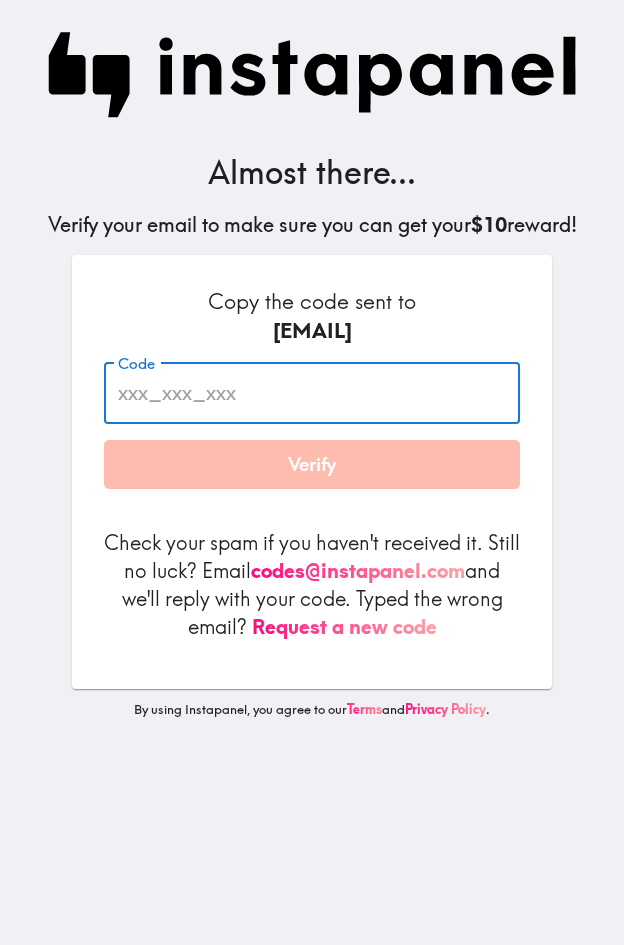 paste on "eyn_L9A_PH2" 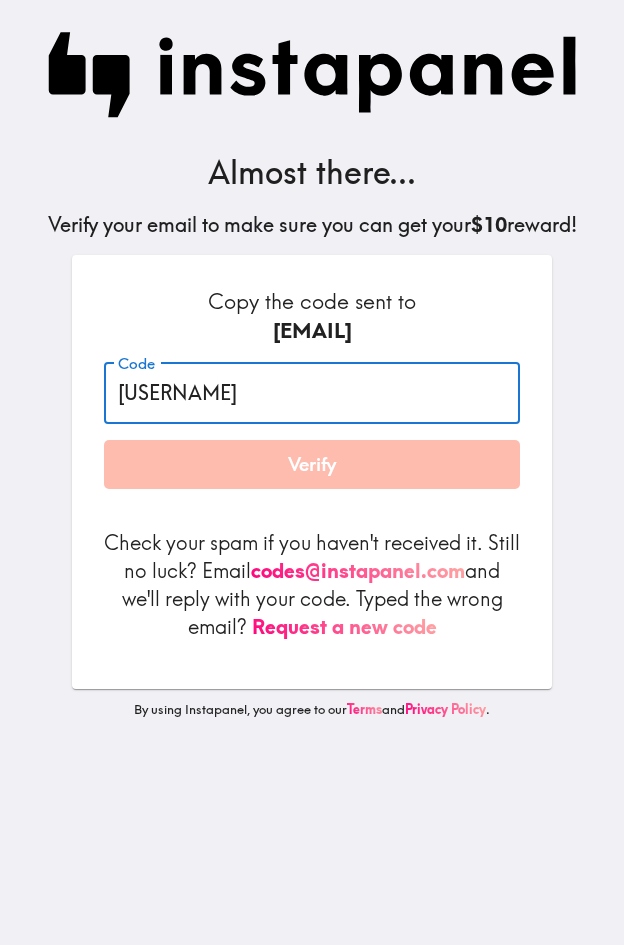 type on "eyn_L9A_PH2" 